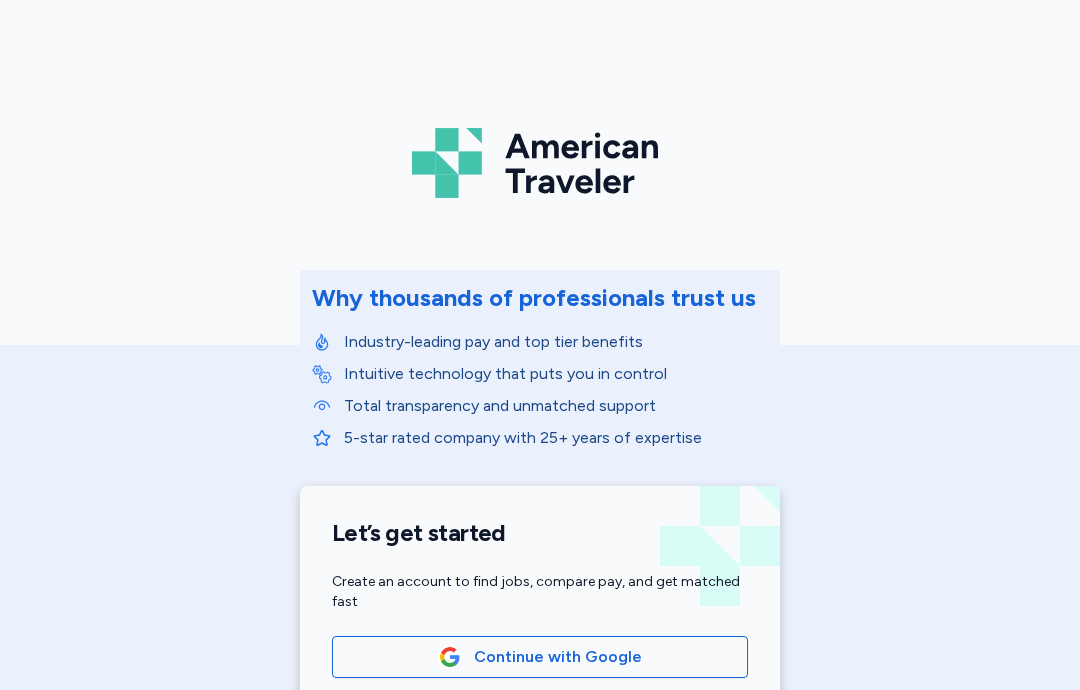 scroll, scrollTop: 0, scrollLeft: 0, axis: both 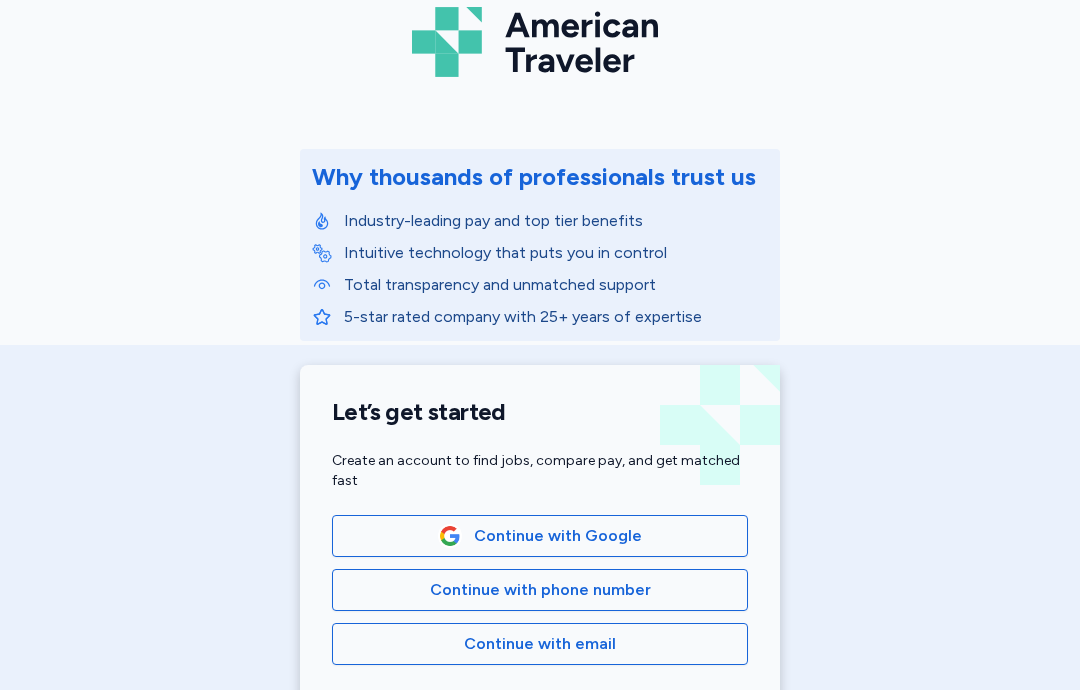 click on "American Traveler Why thousands of professionals trust us Industry-leading pay and top tier benefits Intuitive technology that puts you in control Total transparency and unmatched support 5-star rated company with 25+ years of expertise Let’s get started Create an account to find jobs, compare pay, and get matched fast Continue with Google Continue with phone number Continue with email By clicking continue you agree to the Terms and Conditions" at bounding box center [540, 328] 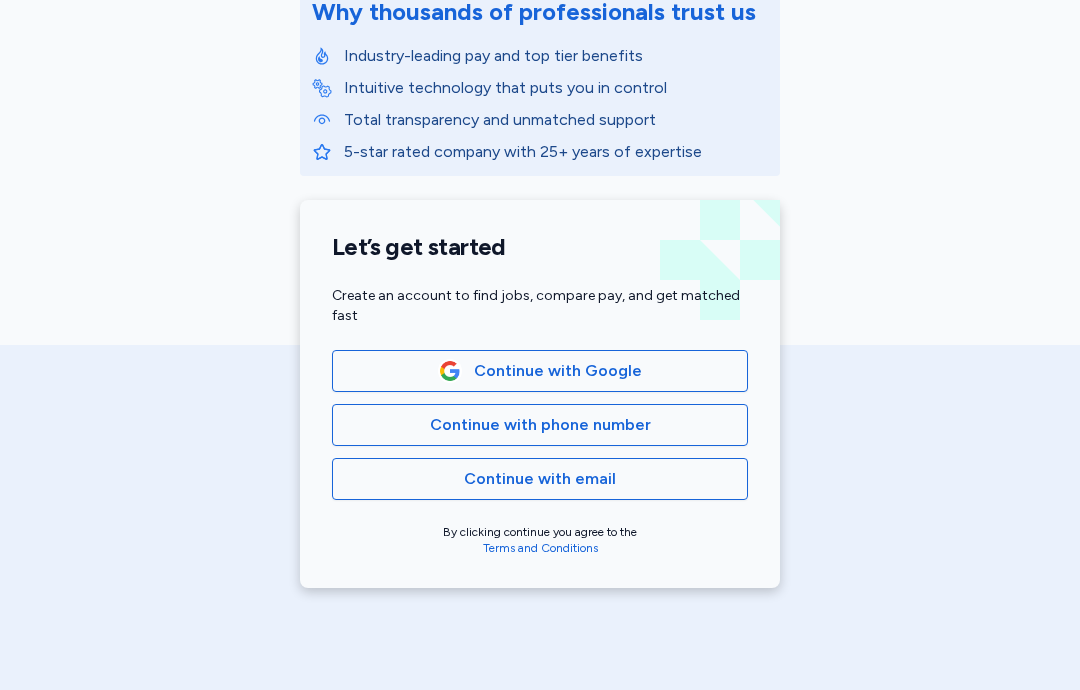 scroll, scrollTop: 287, scrollLeft: 0, axis: vertical 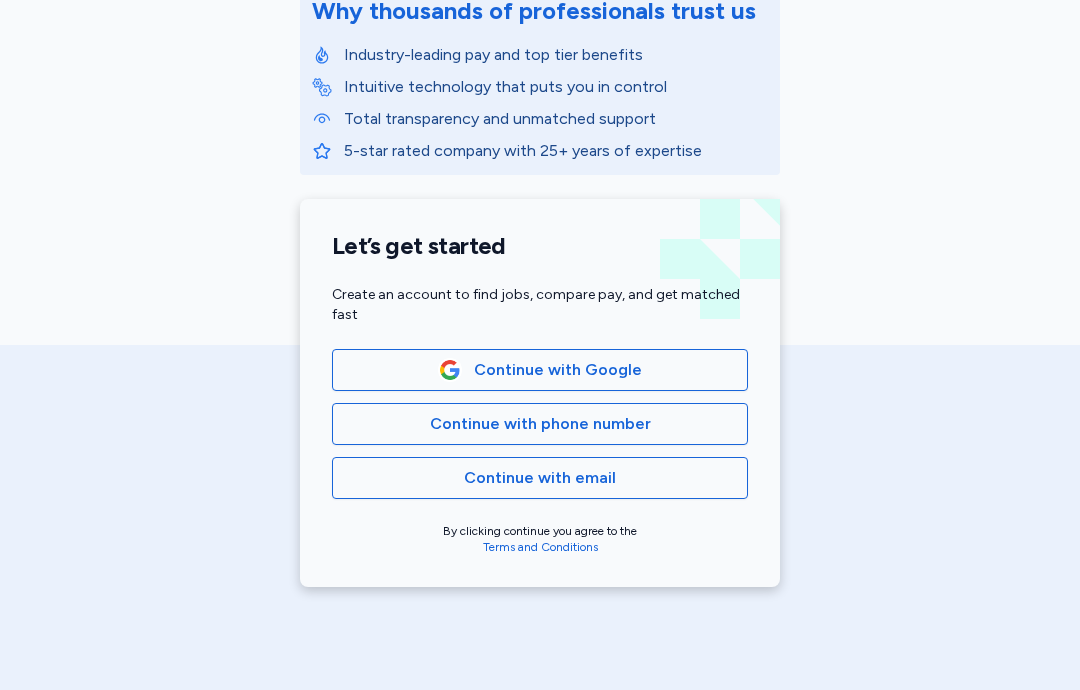 click on "Continue with phone number" at bounding box center [540, 424] 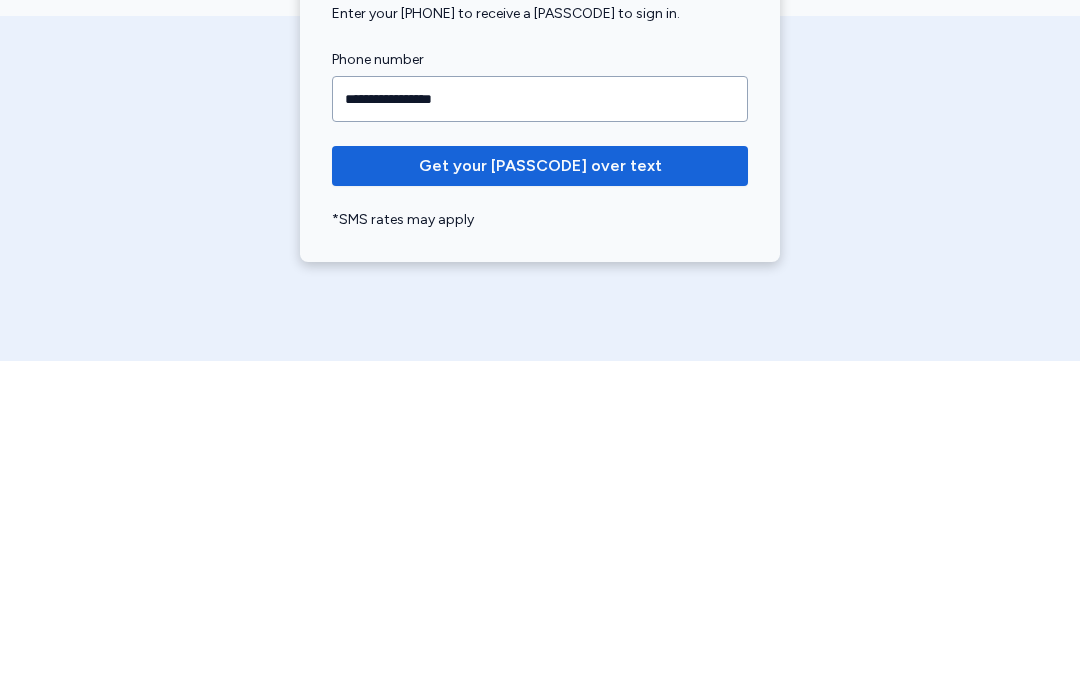 type on "**********" 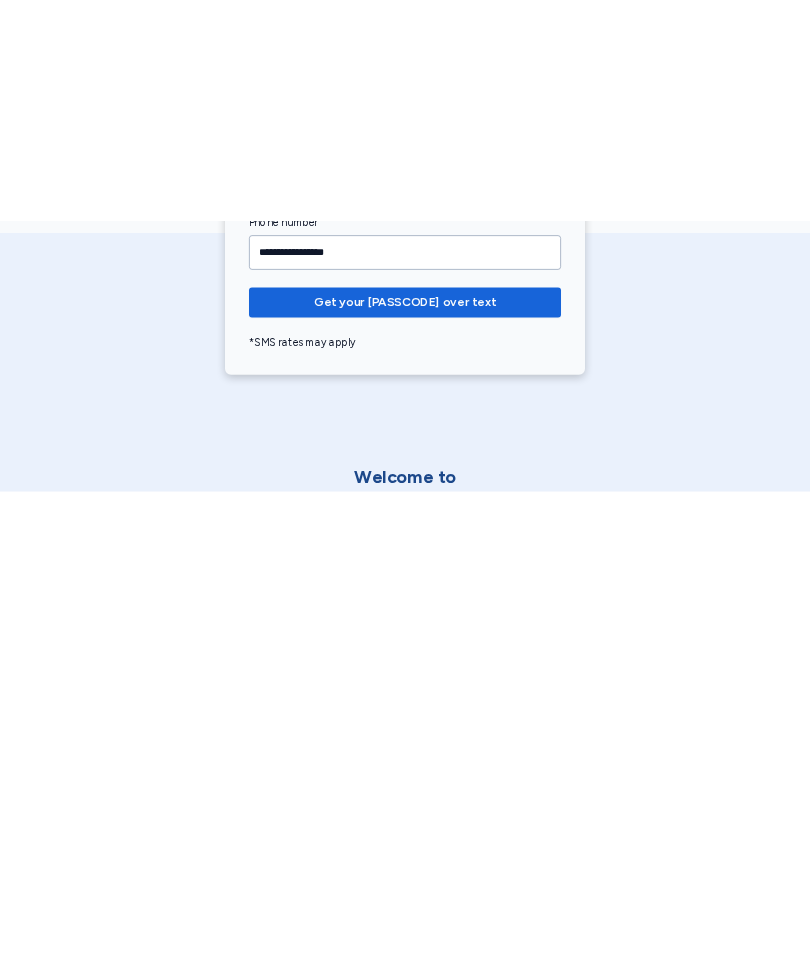 scroll, scrollTop: 350, scrollLeft: 0, axis: vertical 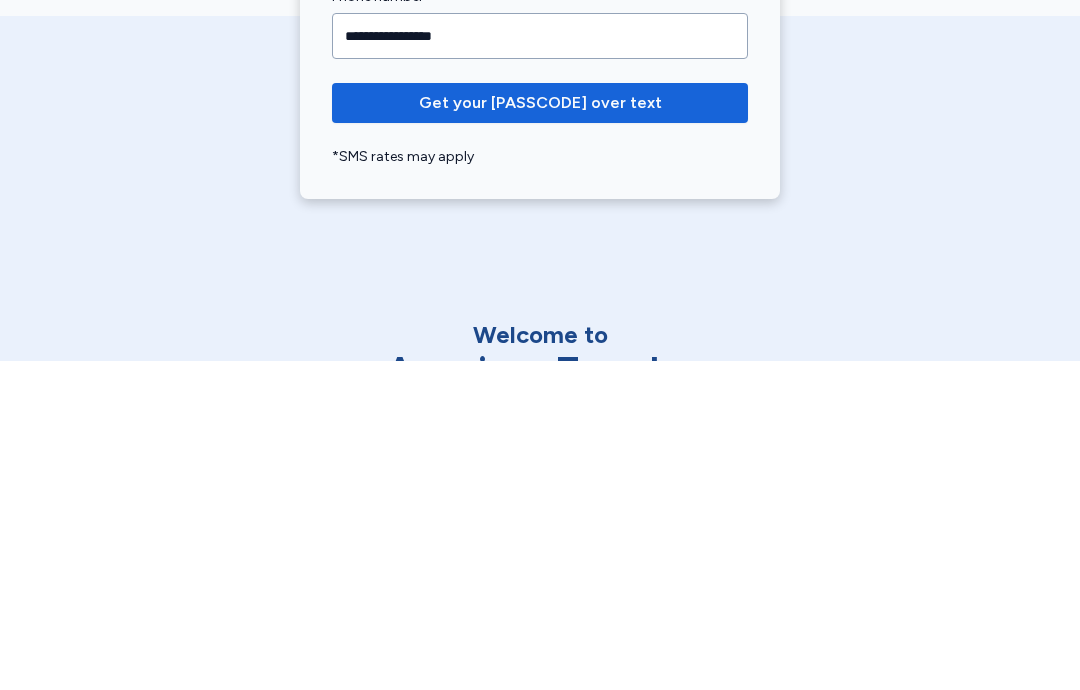 click on "Get your [PASSCODE] over text" at bounding box center [540, 432] 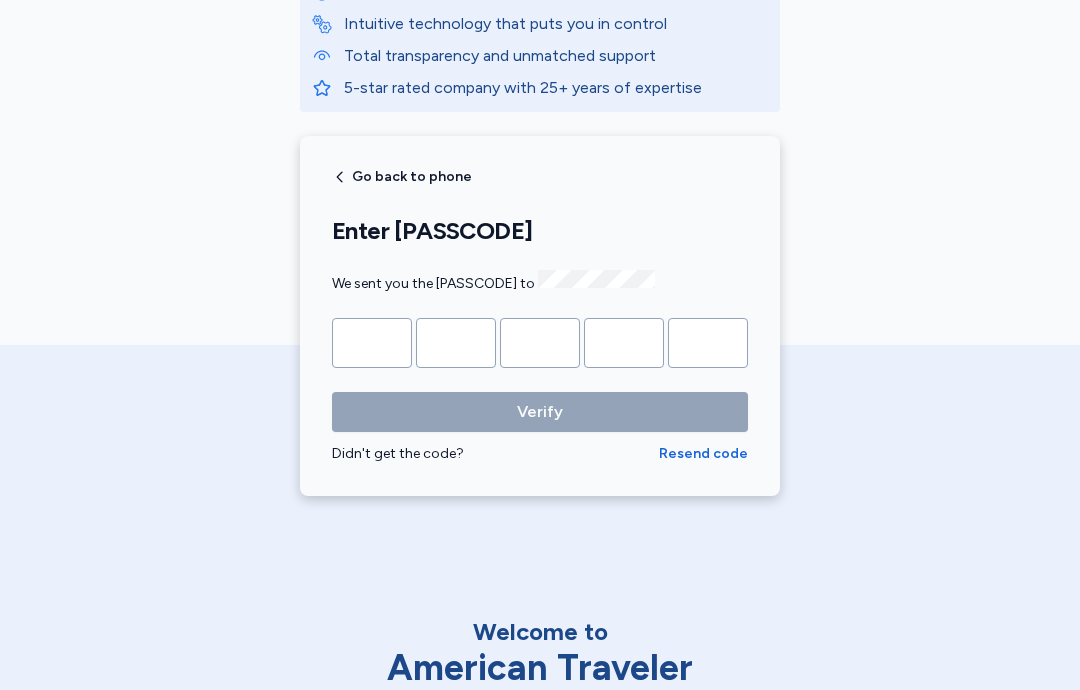 click at bounding box center [372, 343] 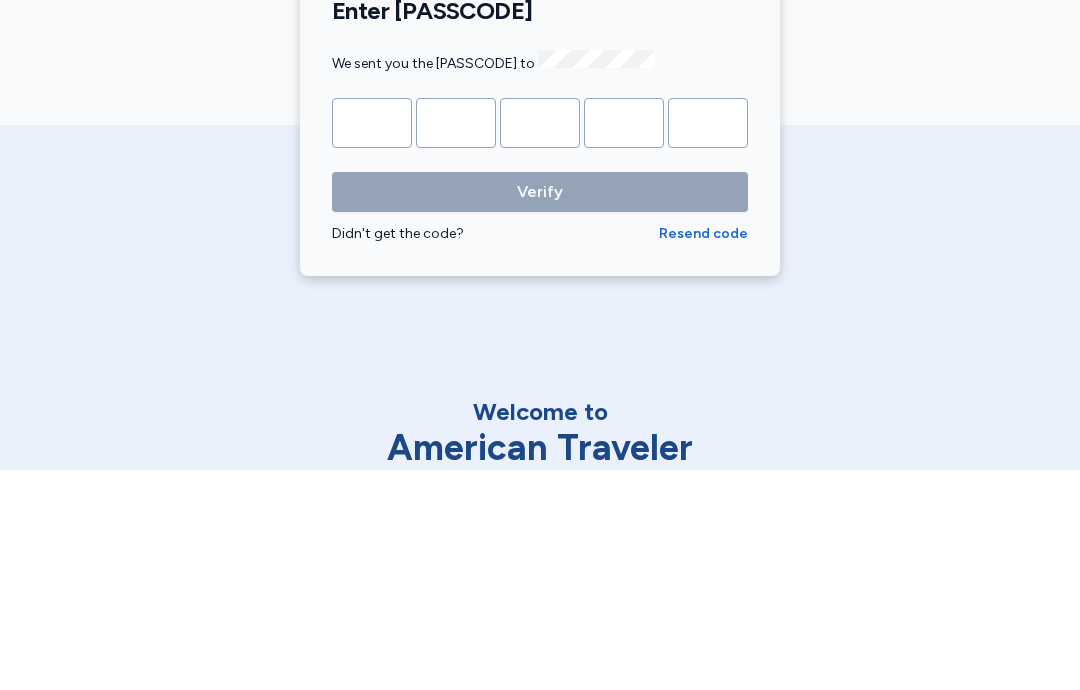 type on "*" 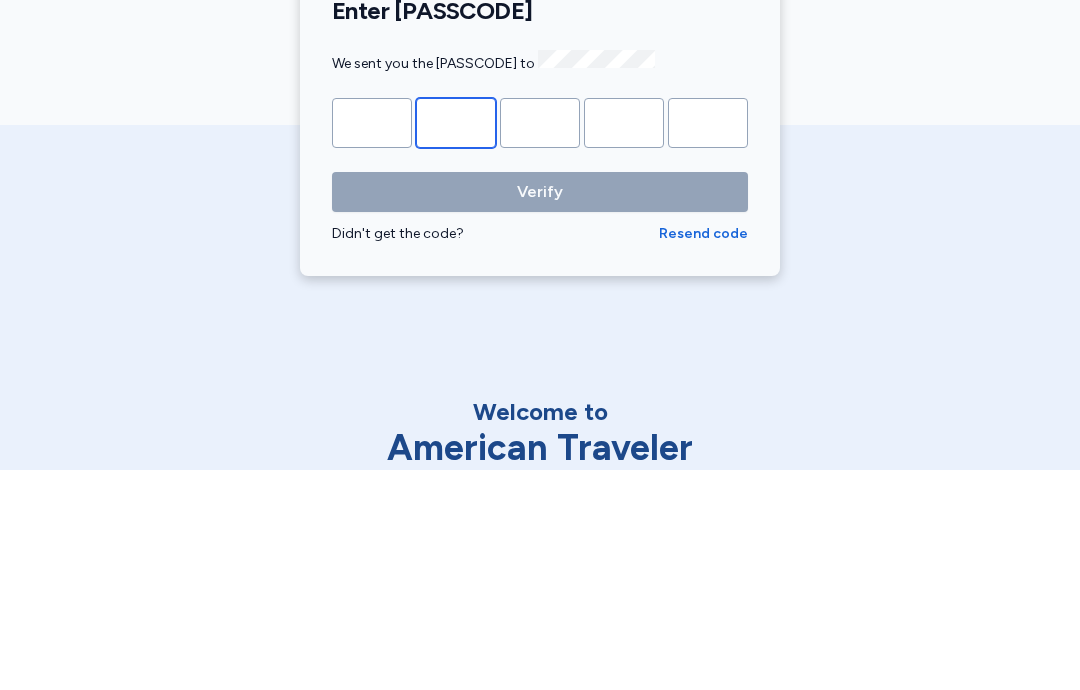 type on "*" 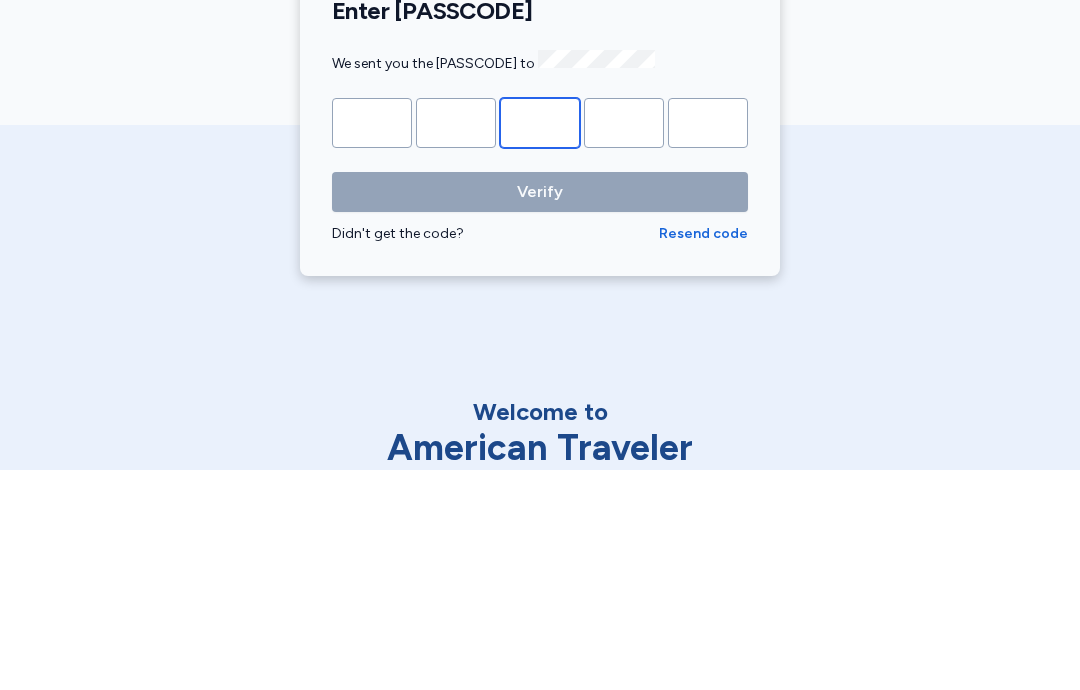 type on "*" 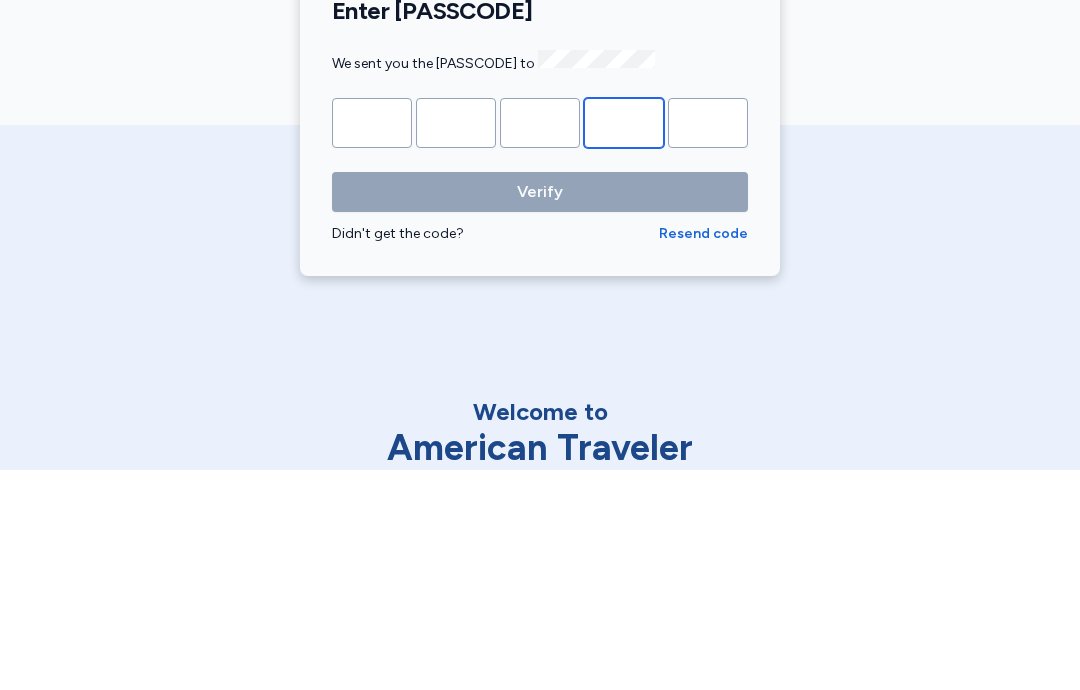 type on "*" 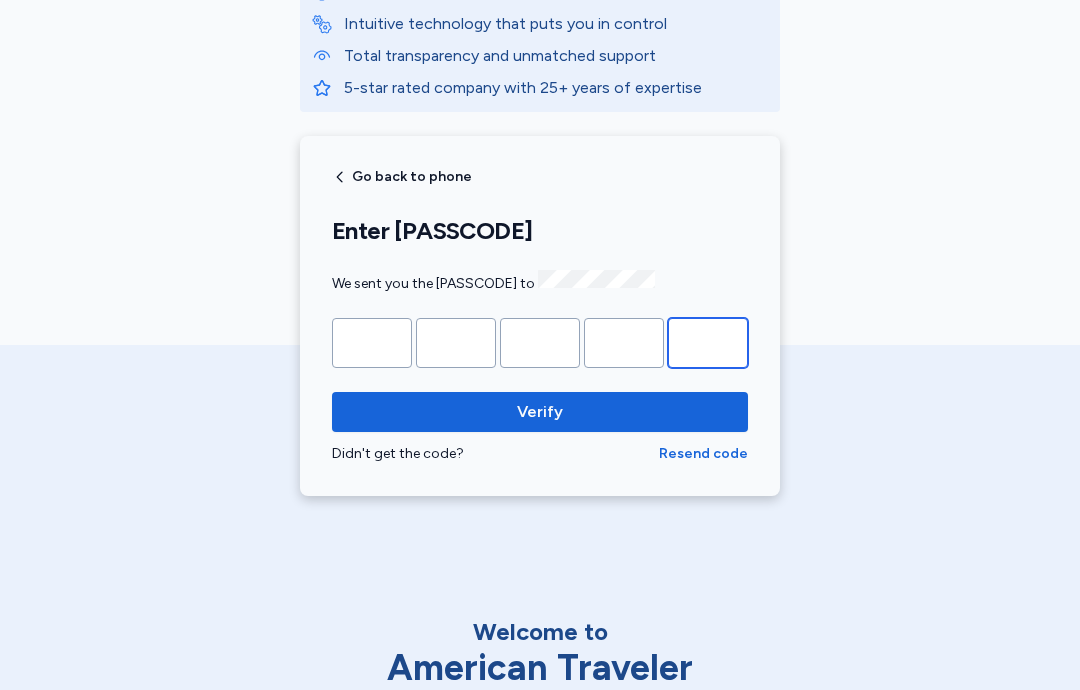 type on "*" 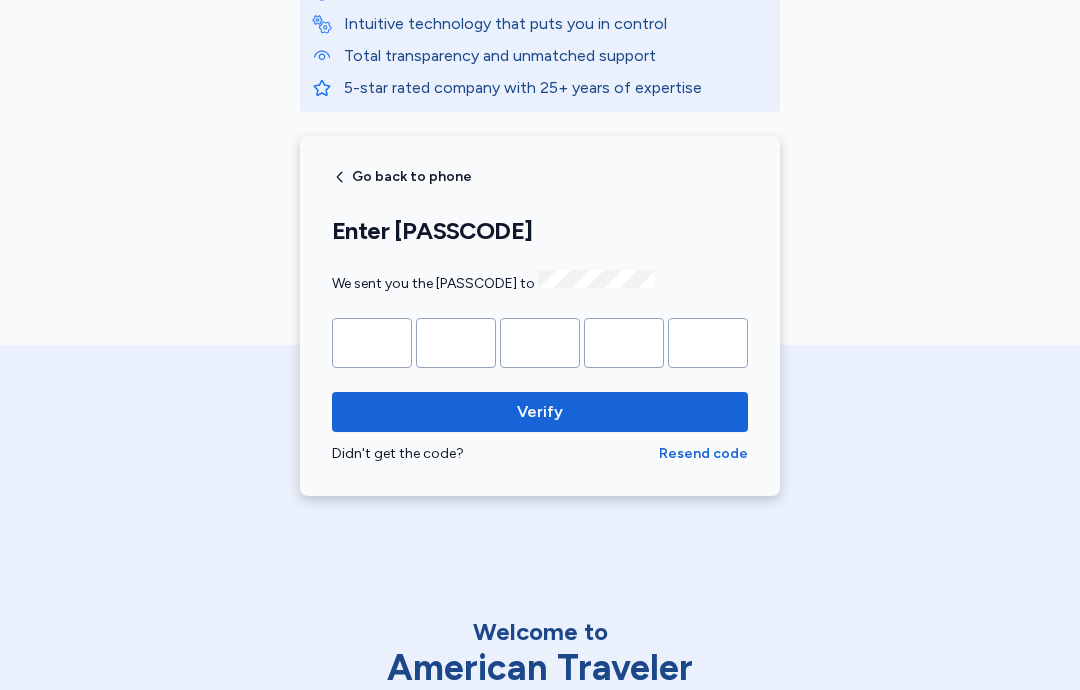 click on "Verify" at bounding box center (540, 412) 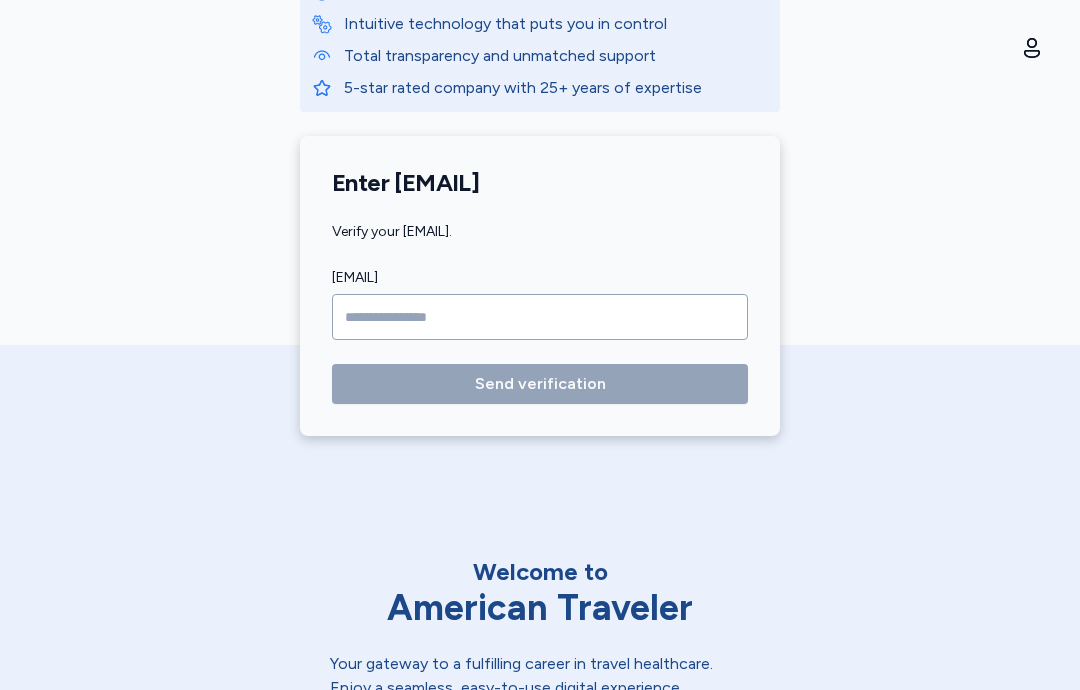 click at bounding box center (540, 317) 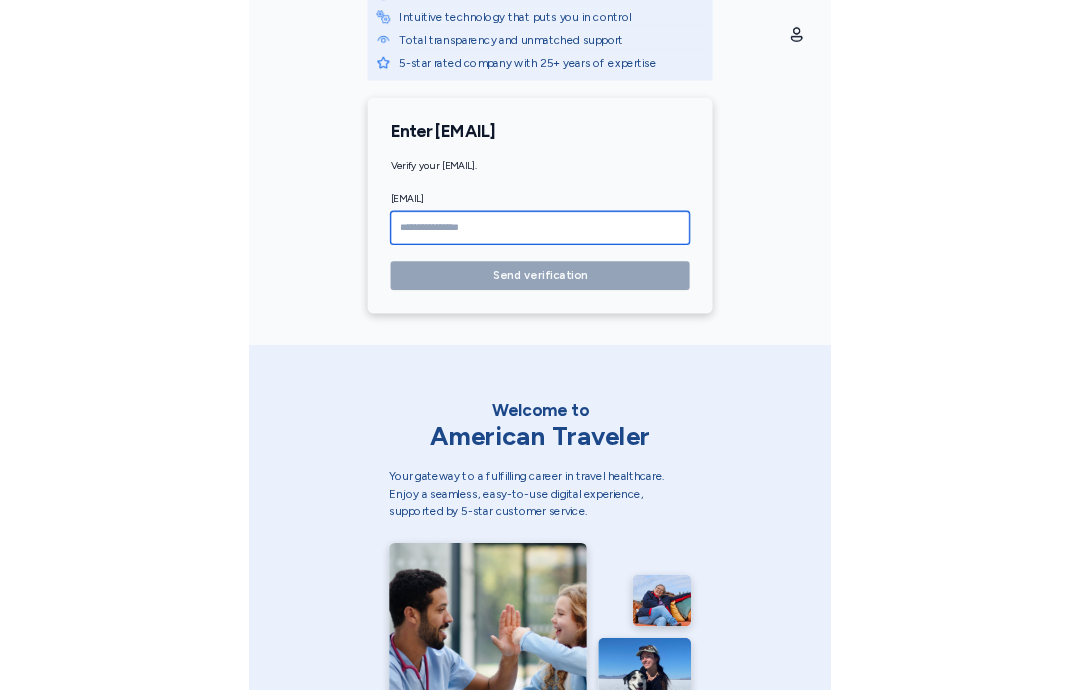 scroll, scrollTop: 0, scrollLeft: -270, axis: horizontal 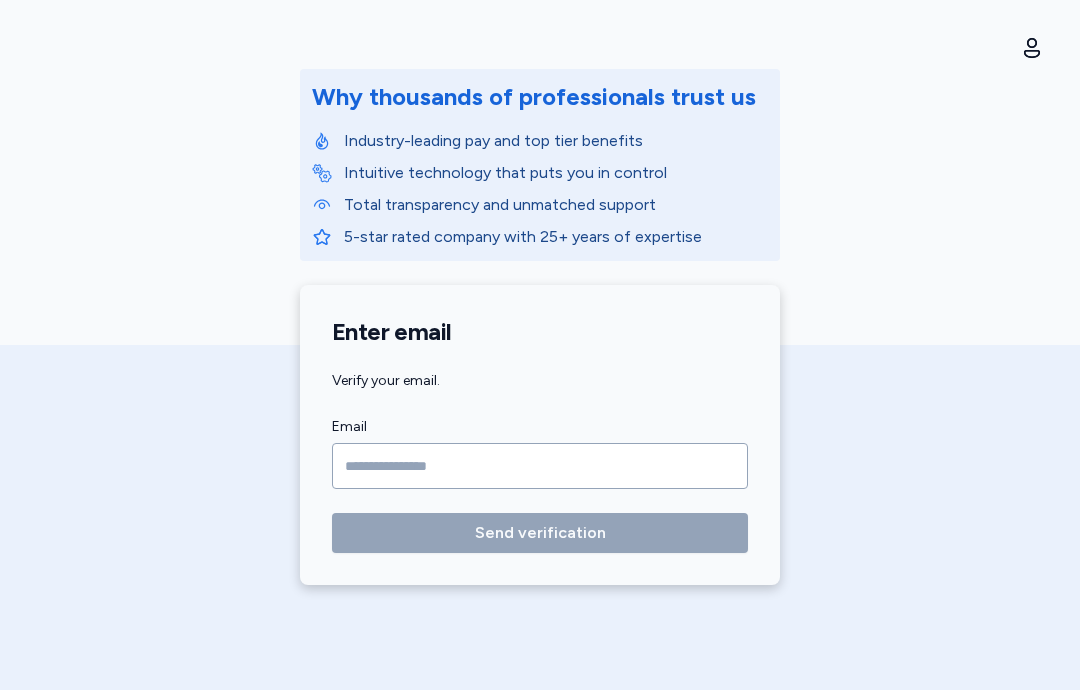 click at bounding box center (540, 466) 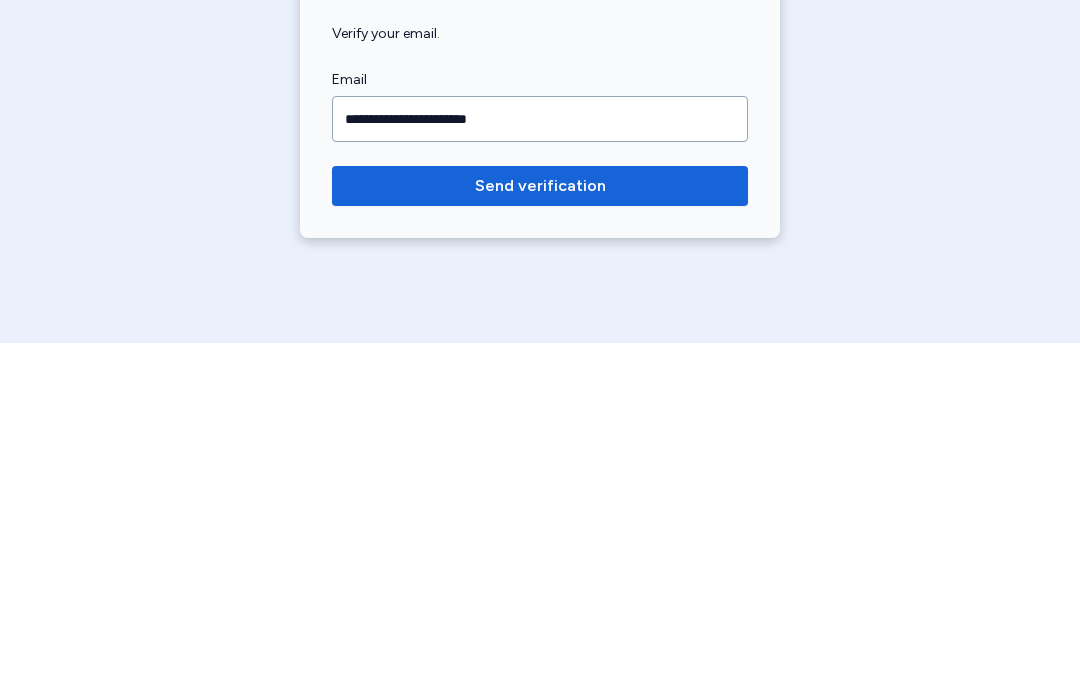 type on "**********" 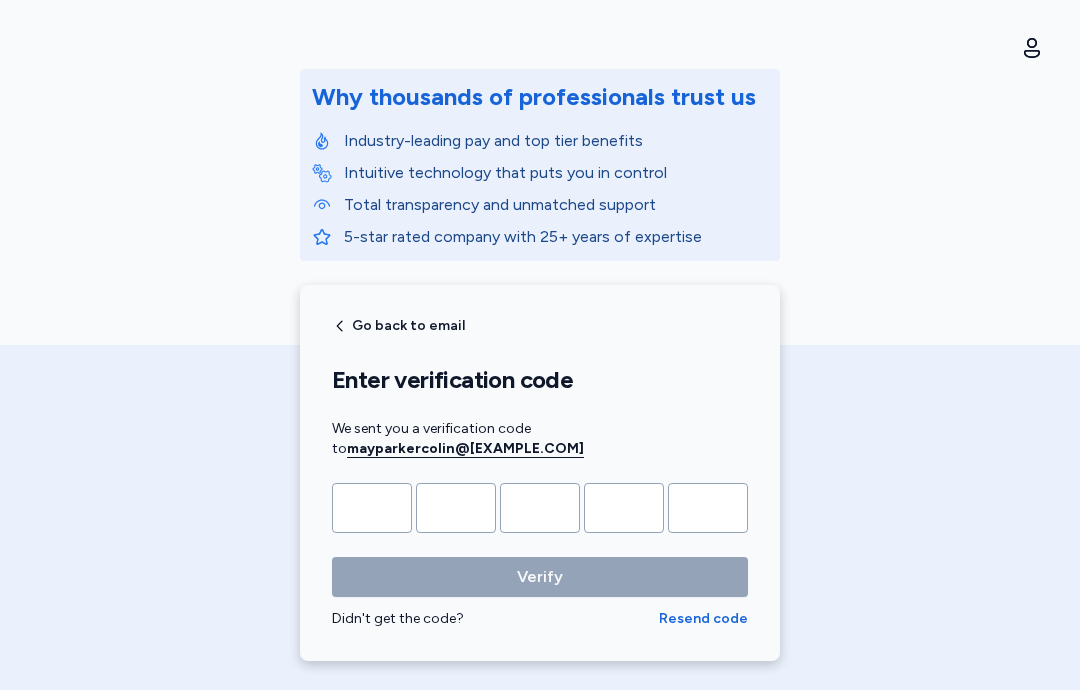 click at bounding box center (372, 508) 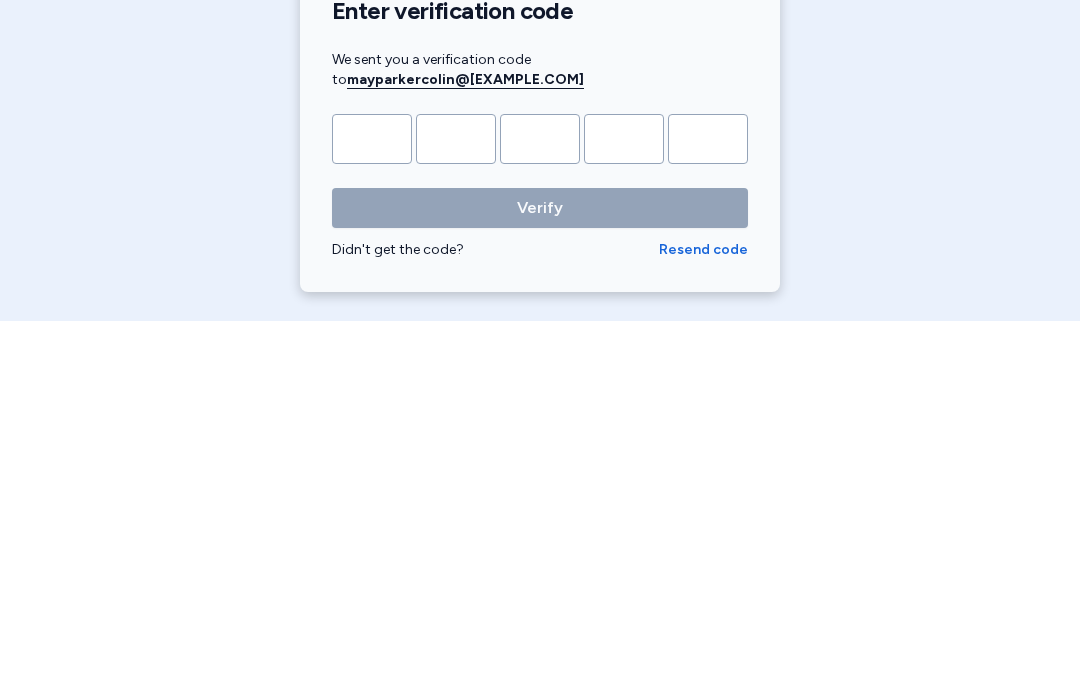 type on "*" 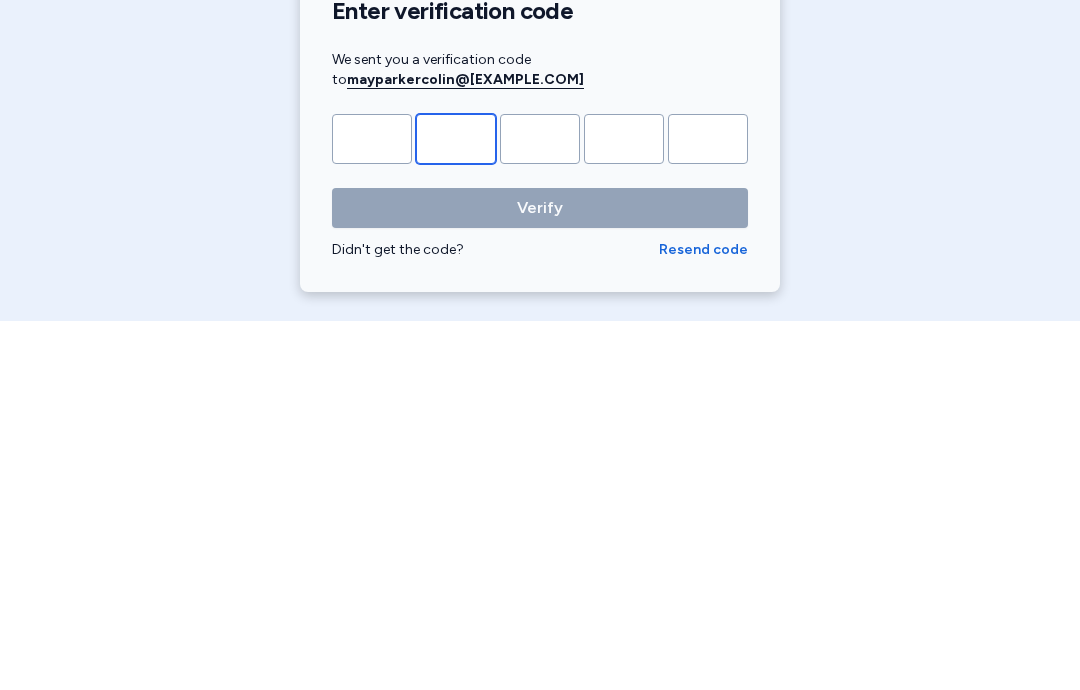 type on "*" 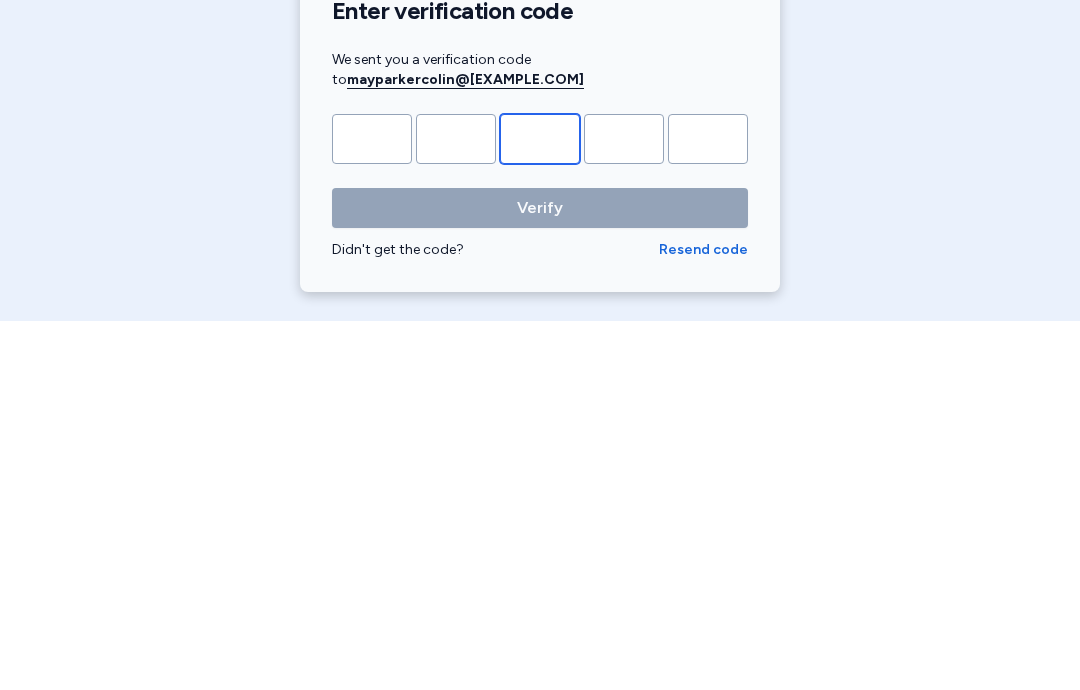 type on "*" 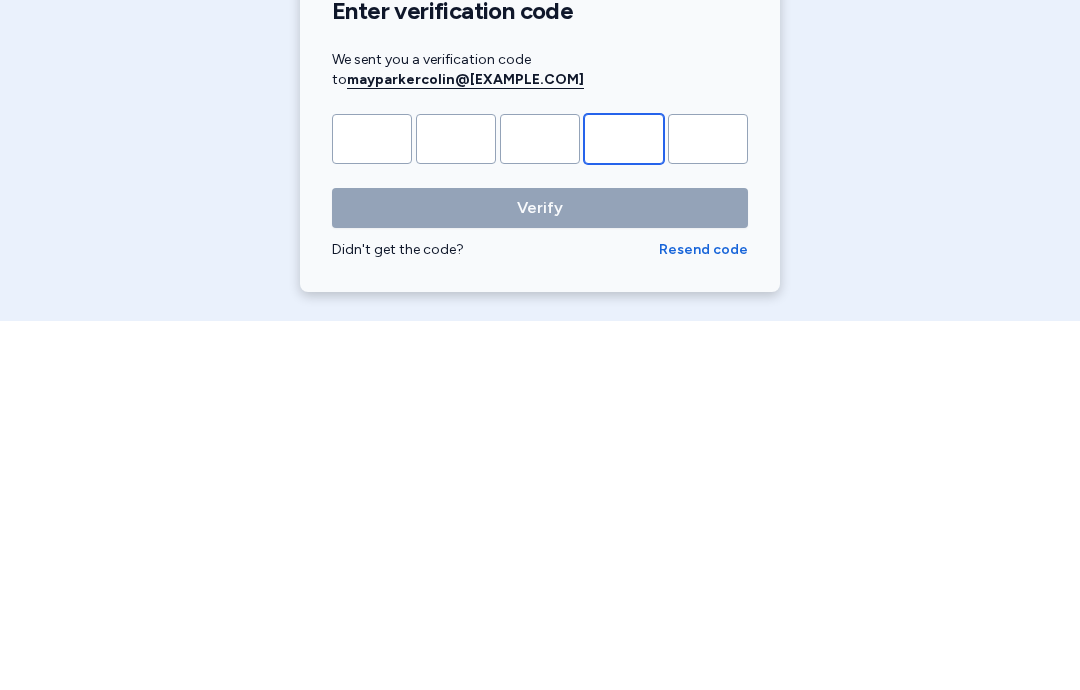 type on "*" 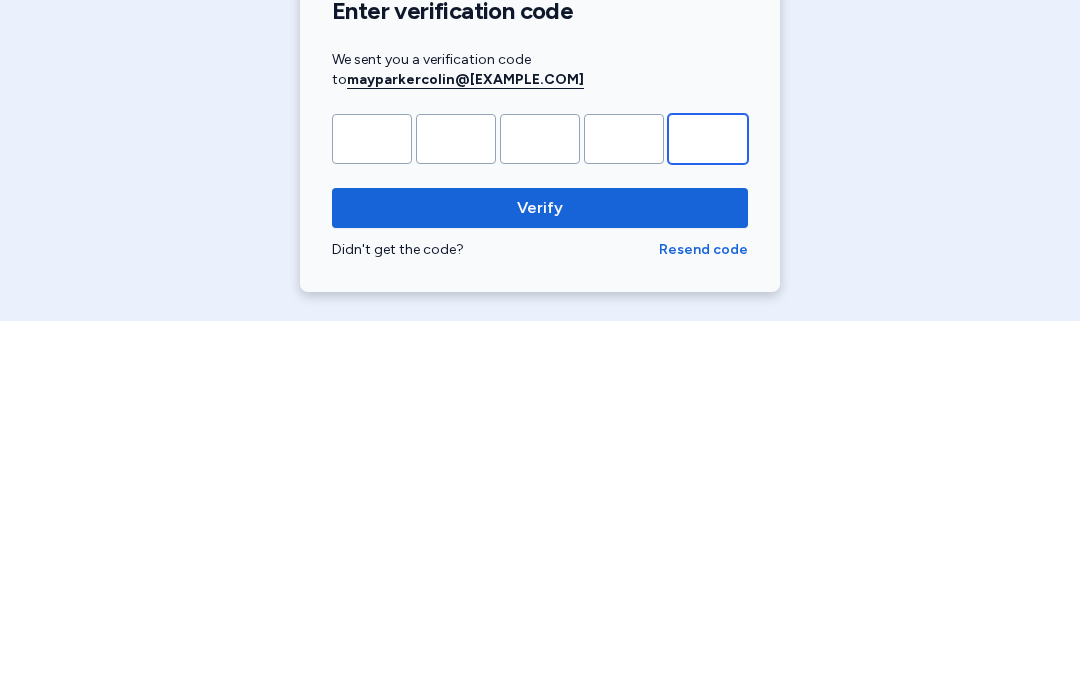 type on "*" 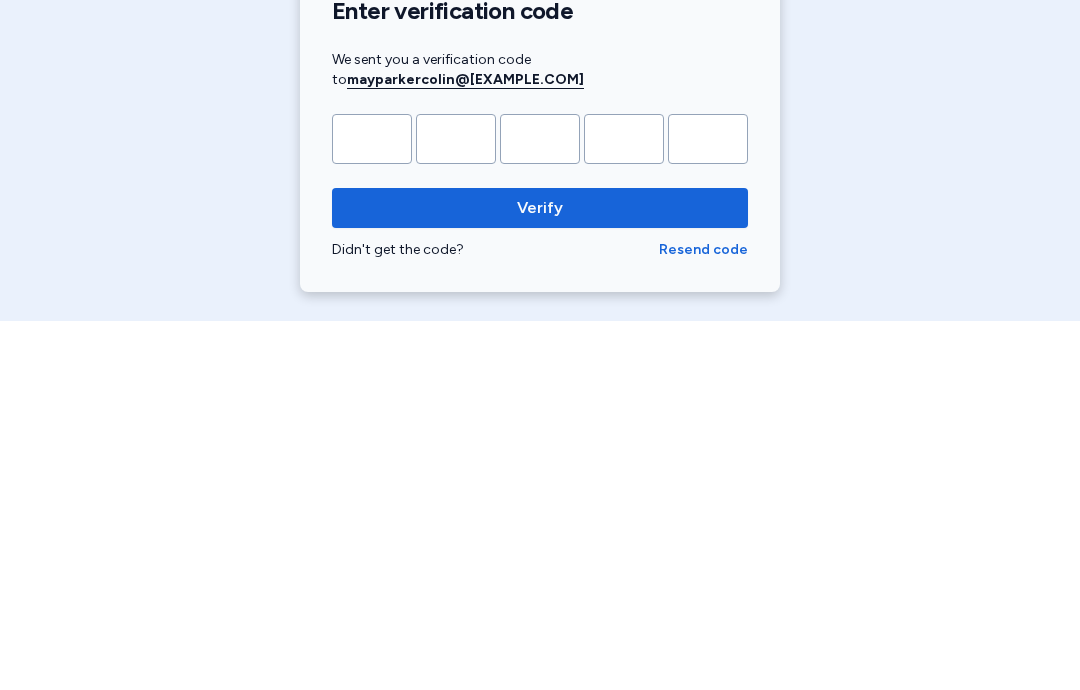 click on "American Traveler Why thousands of professionals trust us Industry-leading pay and top tier benefits Intuitive technology that puts you in control Total transparency and unmatched support 5-star rated company with 25+ years of expertise Go back to email Enter verification code We sent you a verification code to  mayparkercolin@[EXAMPLE.COM] * * * * * Verify Didn't get the code? Resend code" at bounding box center [540, 242] 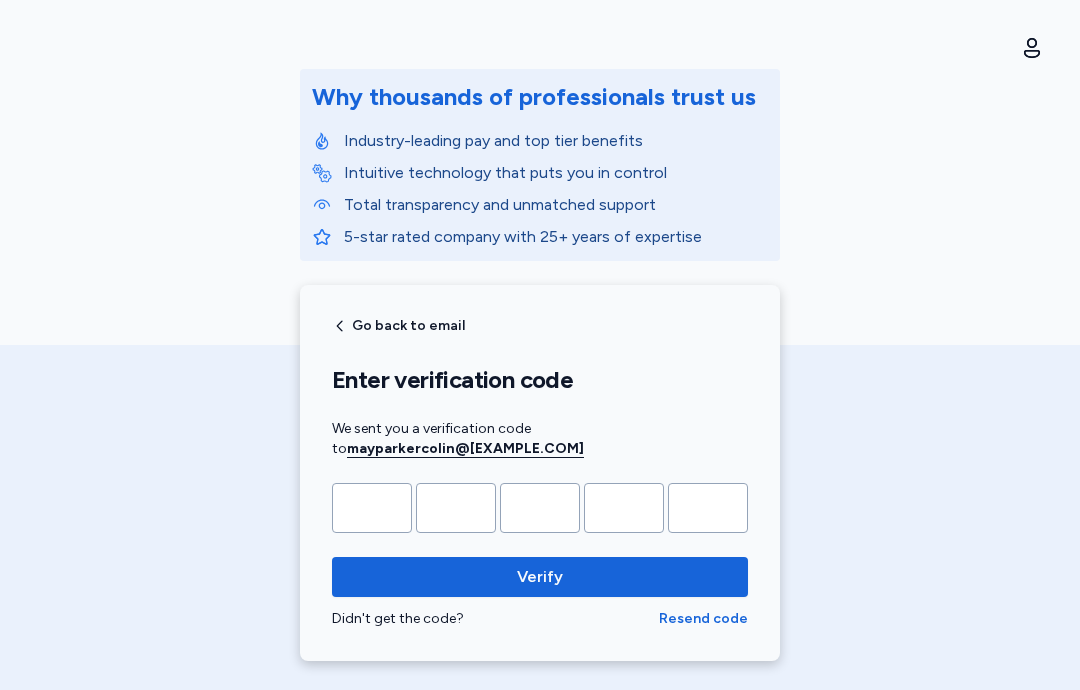 click on "Verify" at bounding box center (540, 577) 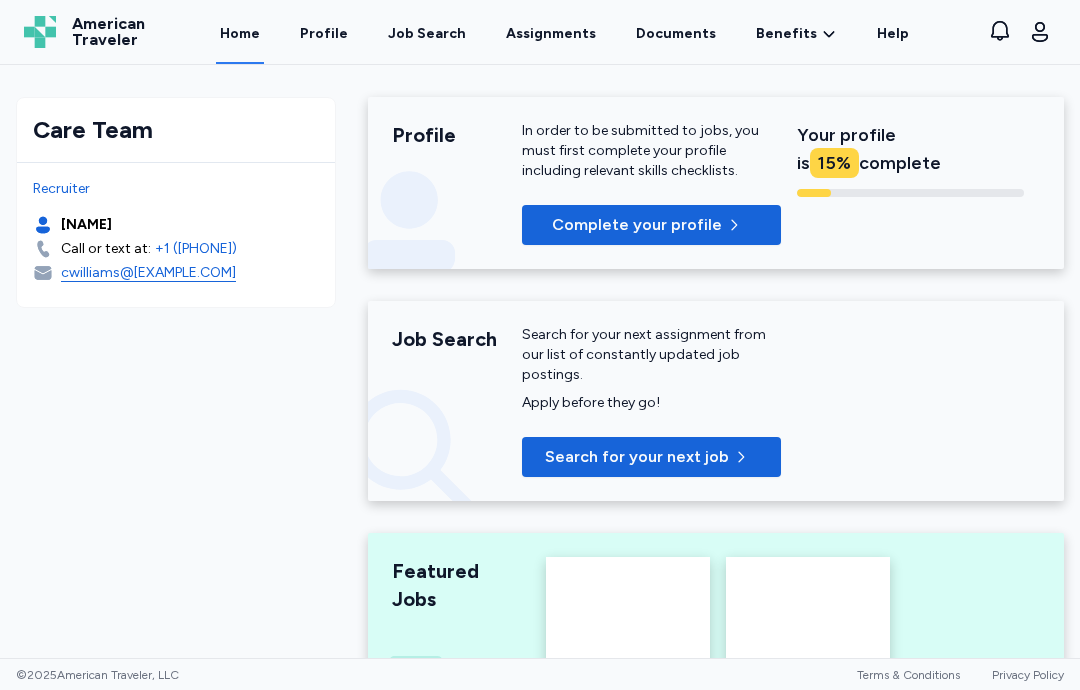scroll, scrollTop: 0, scrollLeft: 0, axis: both 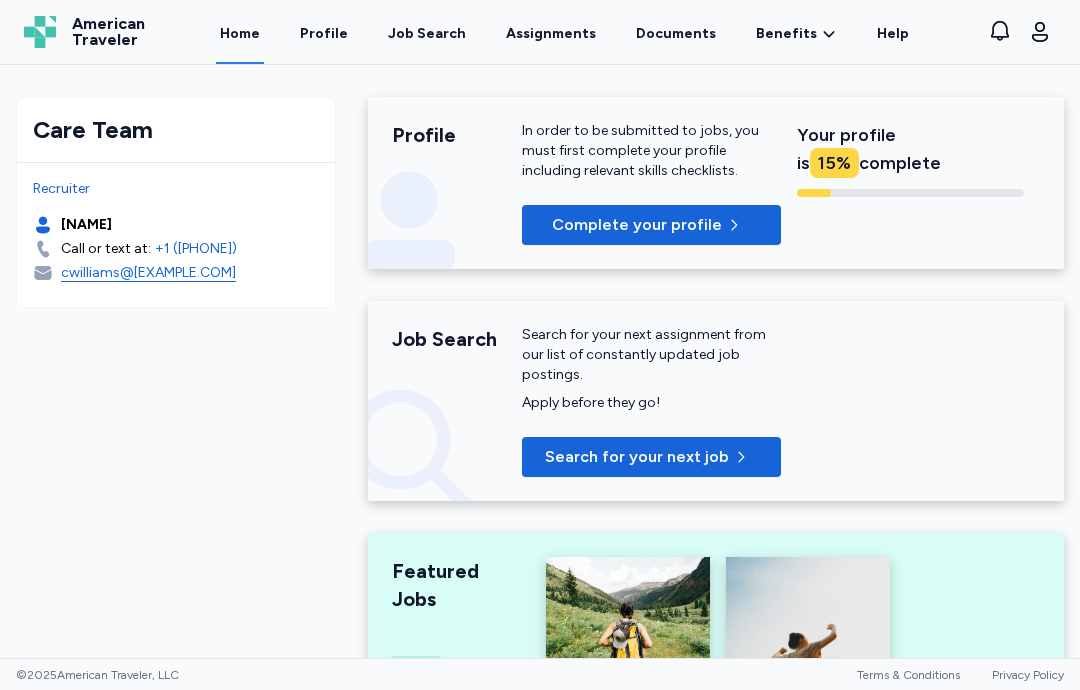 click 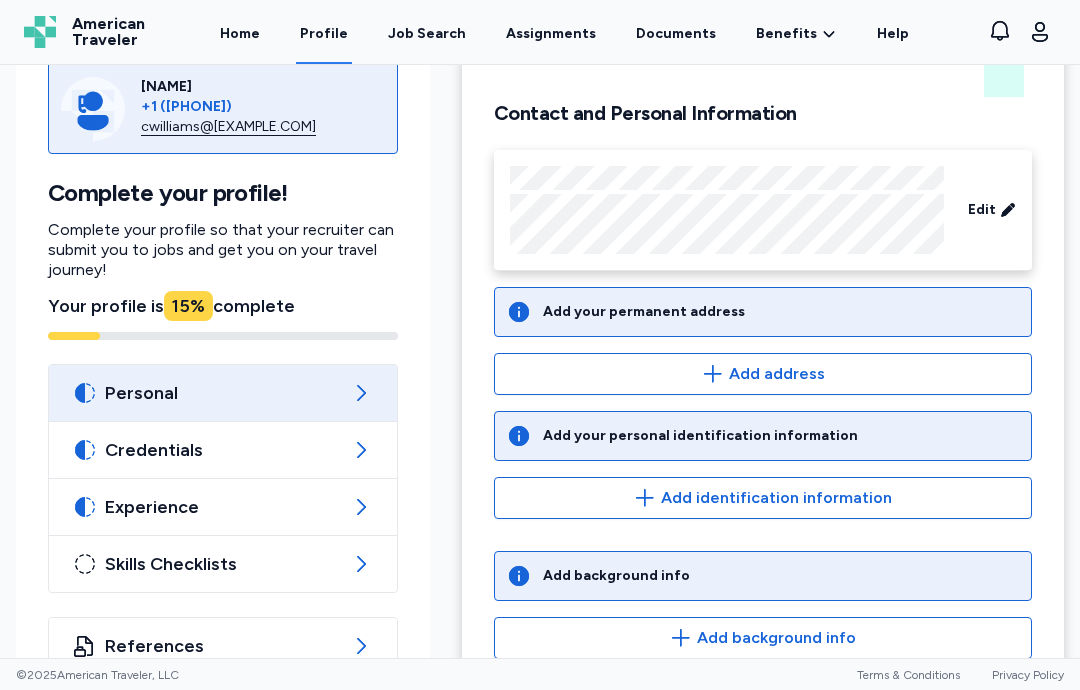 scroll, scrollTop: 141, scrollLeft: 0, axis: vertical 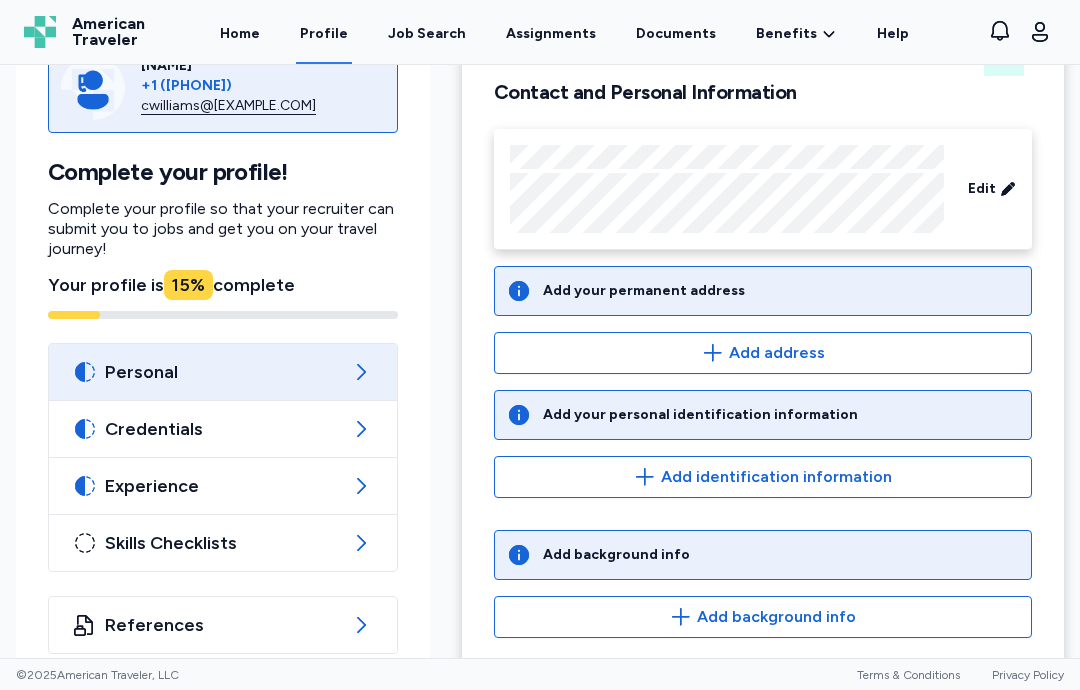 click 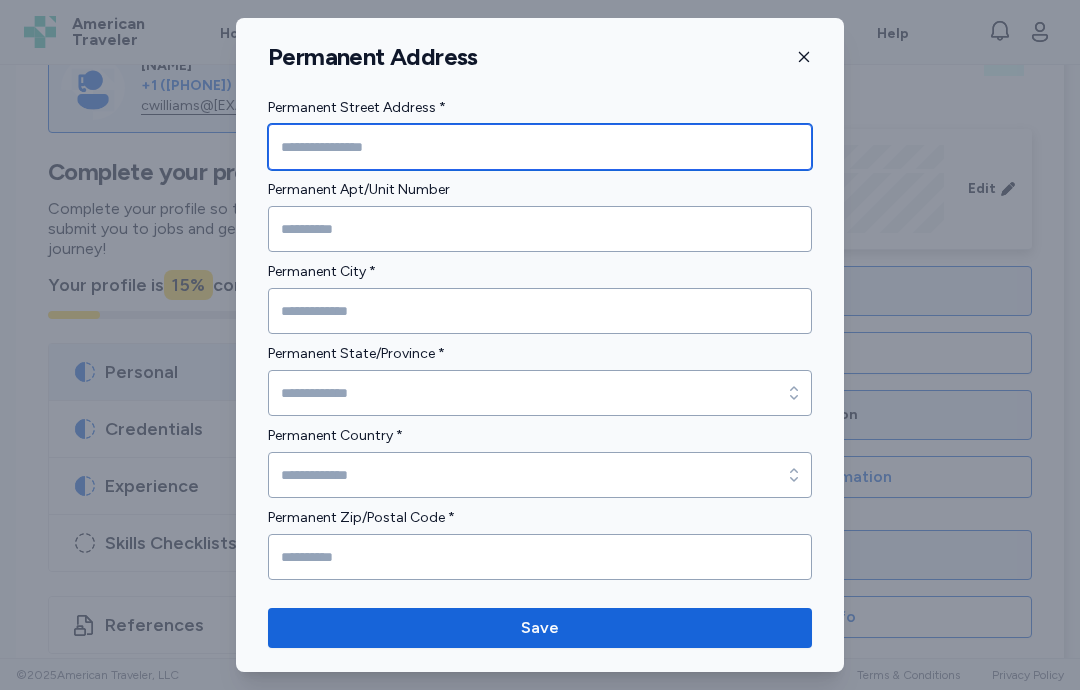 click at bounding box center (540, 147) 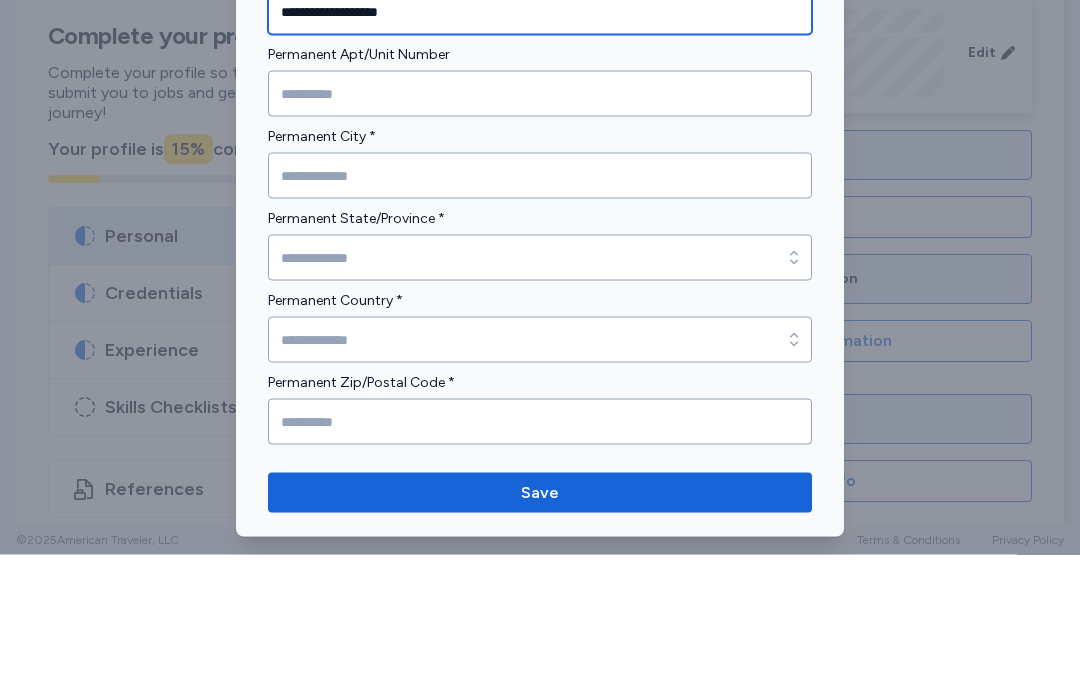 type on "**********" 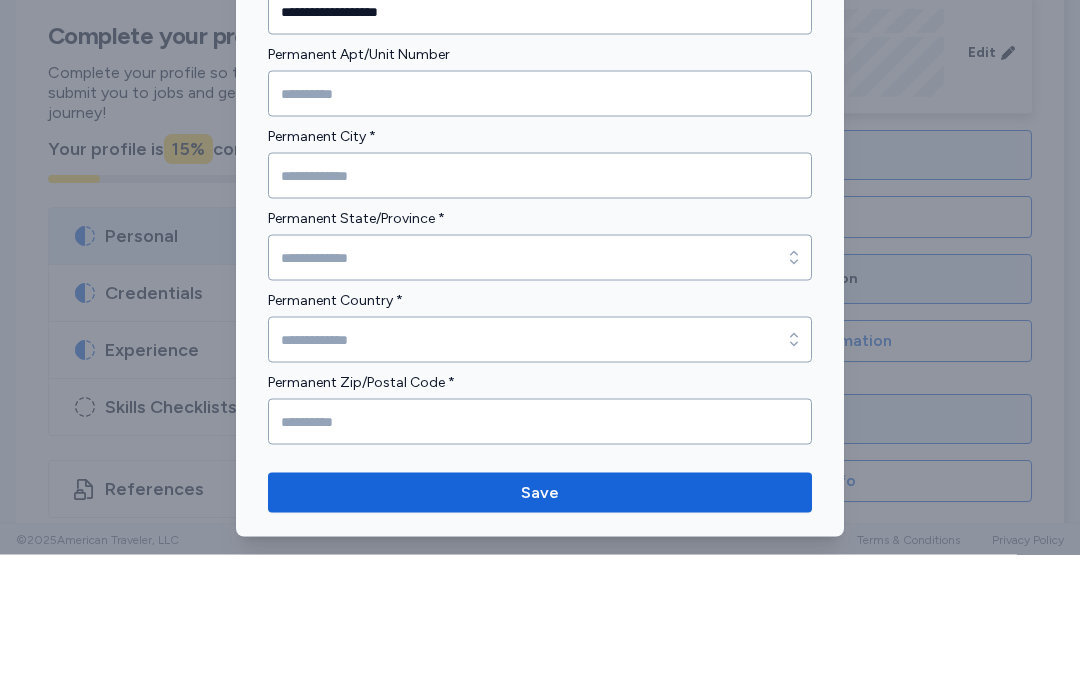 click at bounding box center [540, 311] 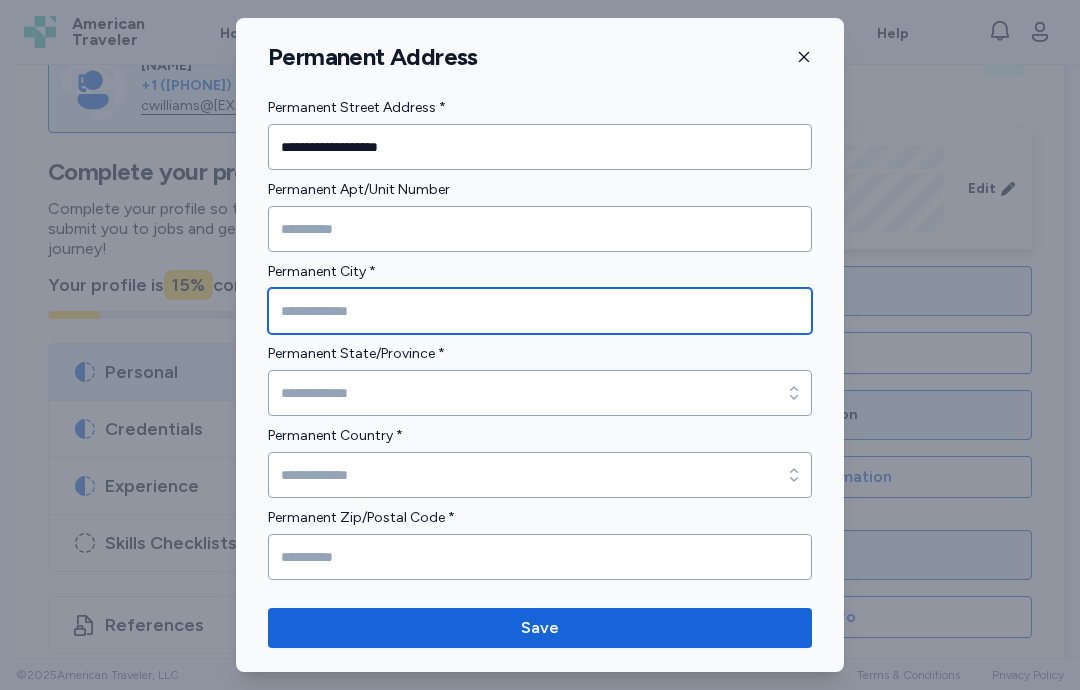 click at bounding box center (540, 311) 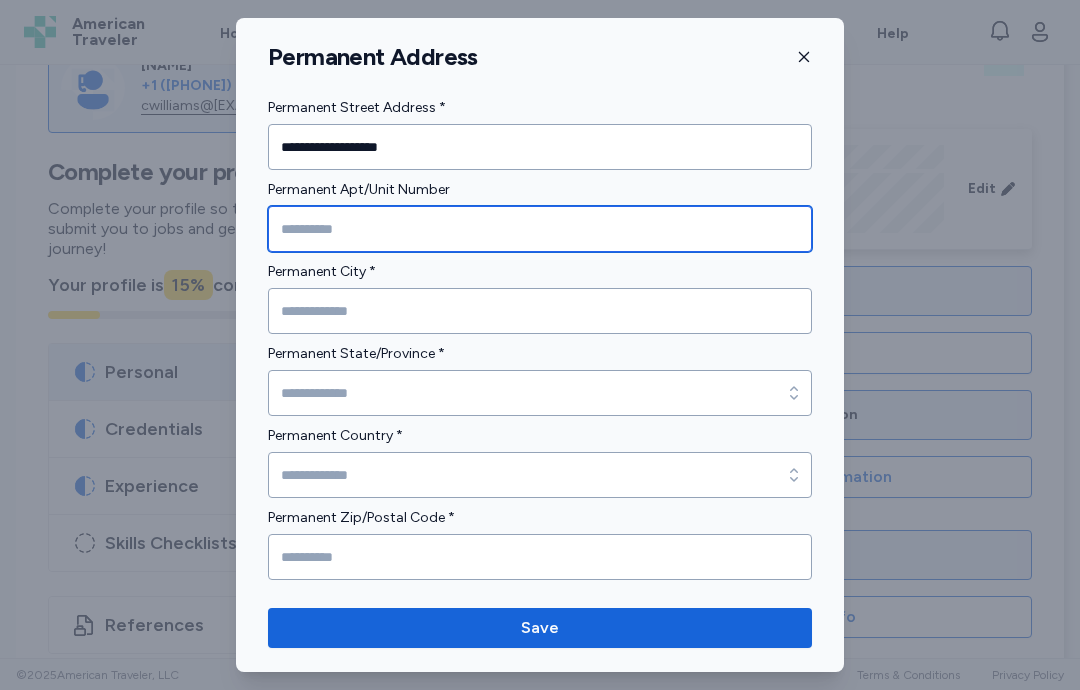 click at bounding box center [540, 229] 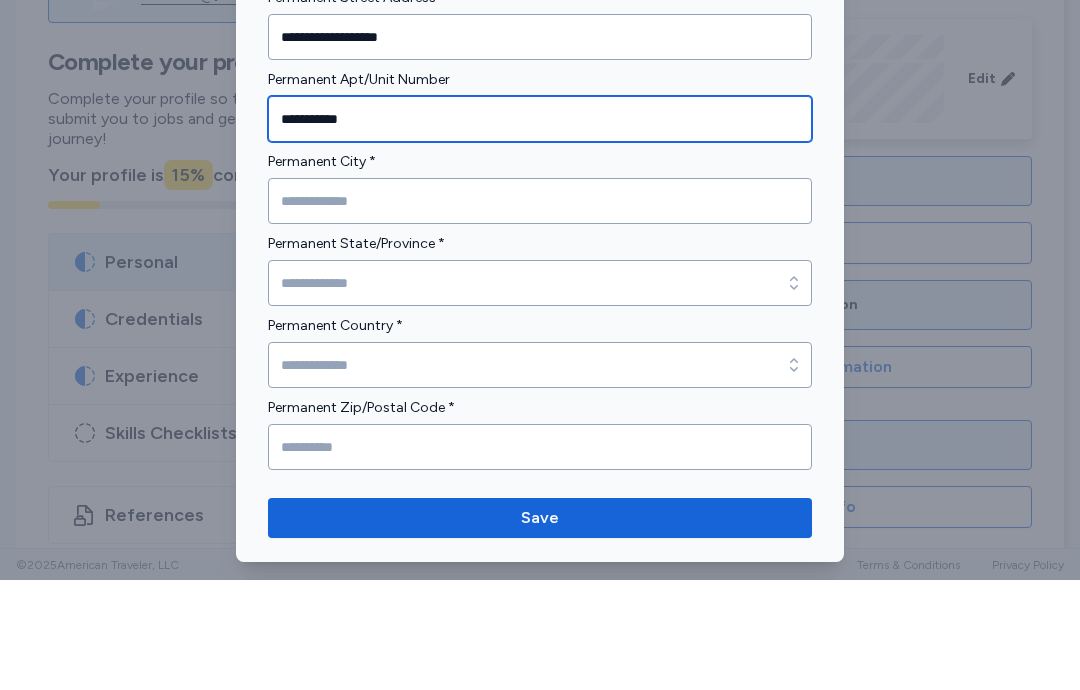 type on "******" 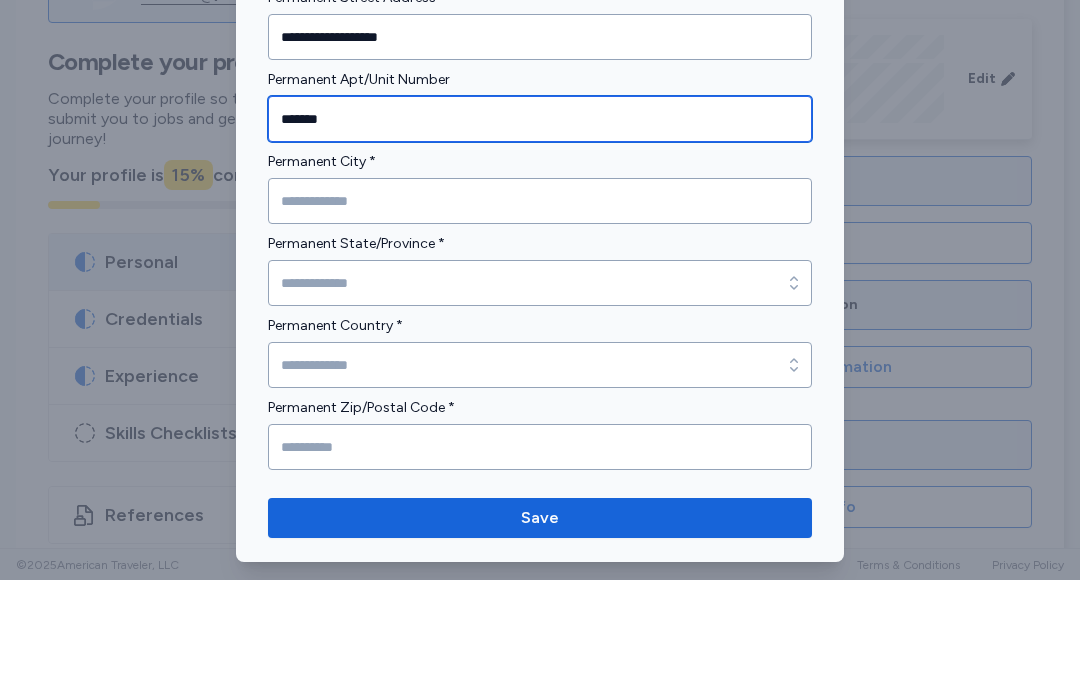 type 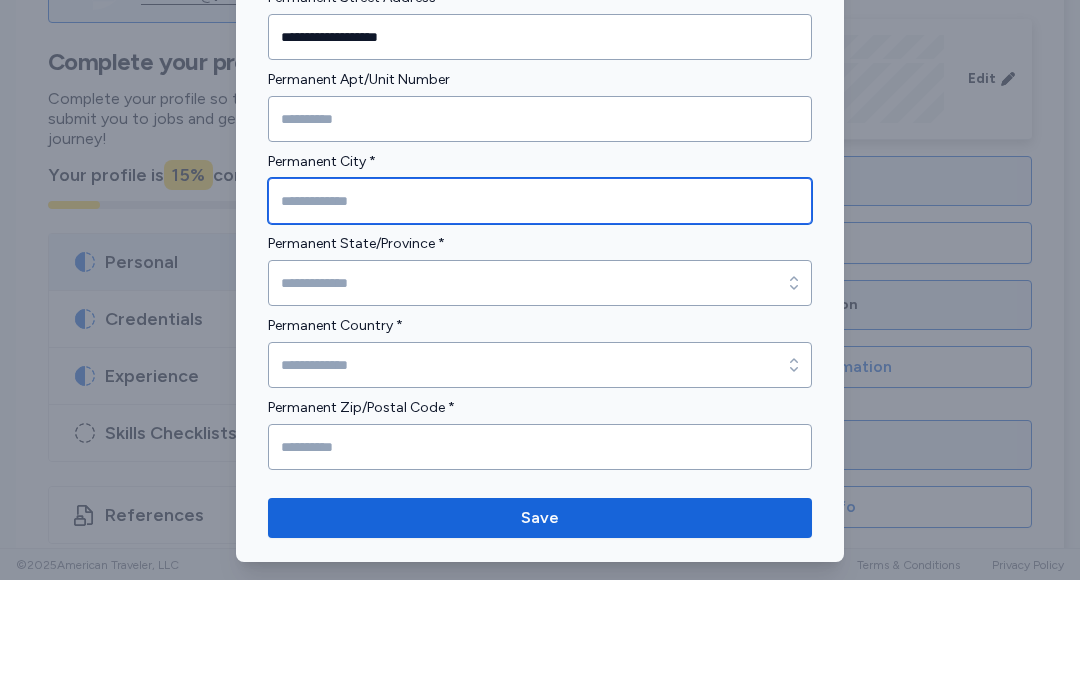 click at bounding box center (540, 311) 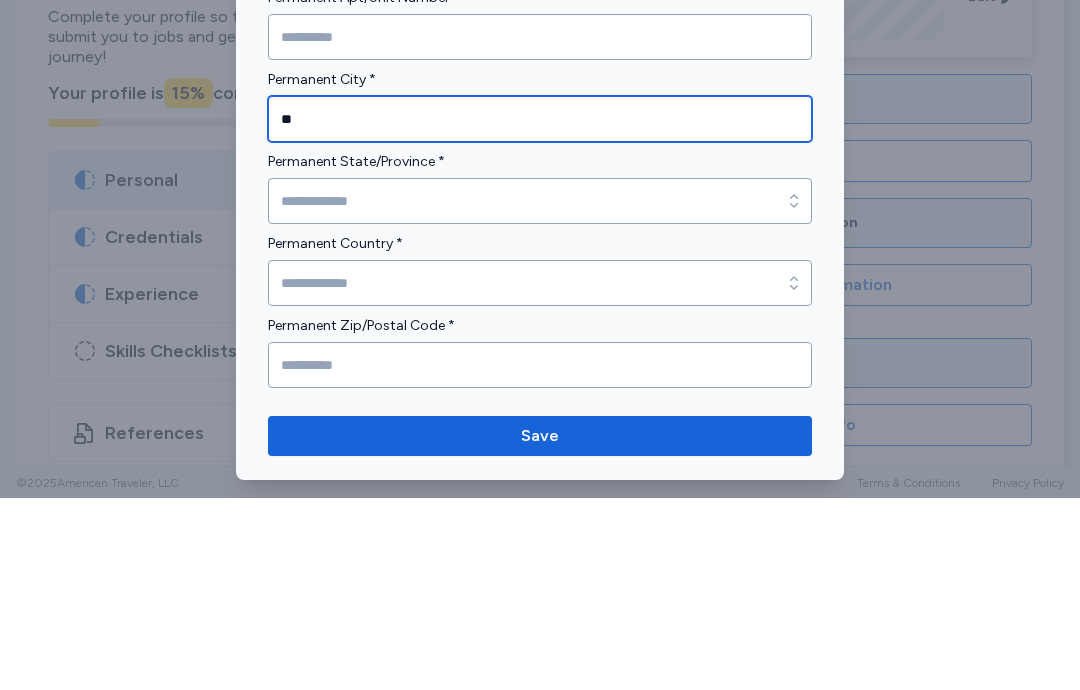 type on "*" 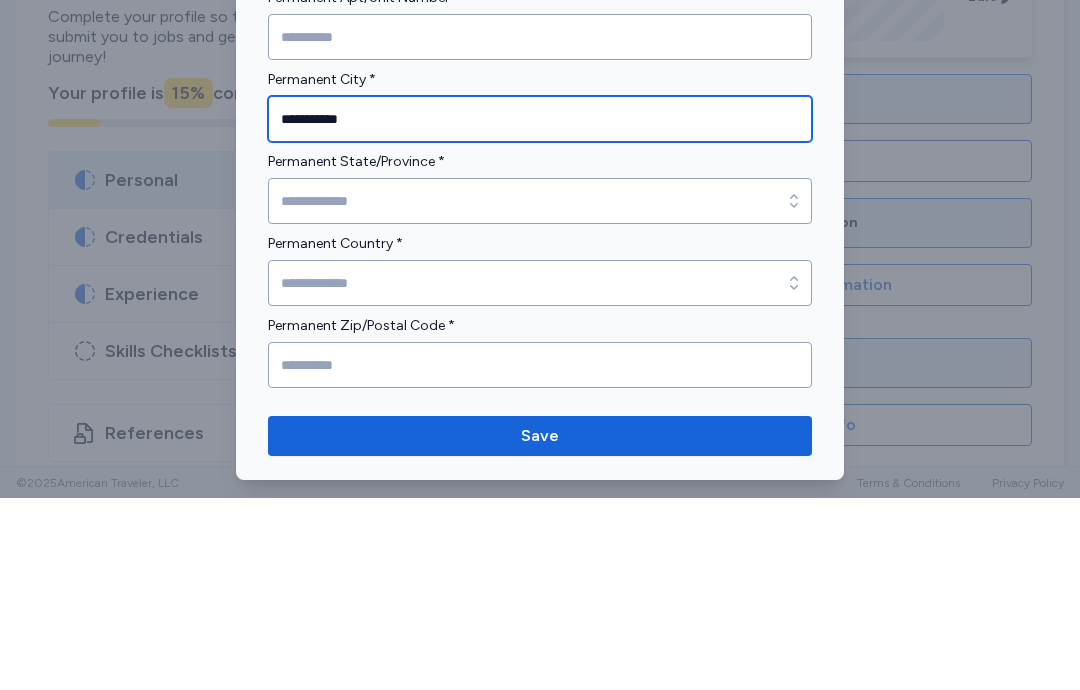 type on "**********" 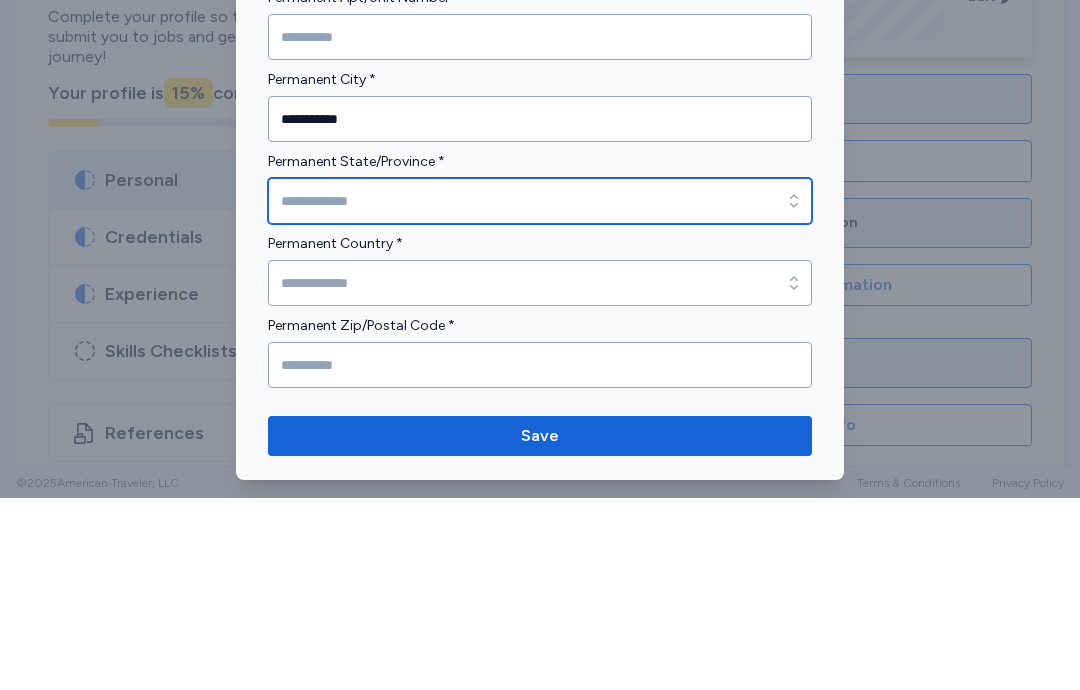 click on "Permanent State/Province *" at bounding box center [540, 393] 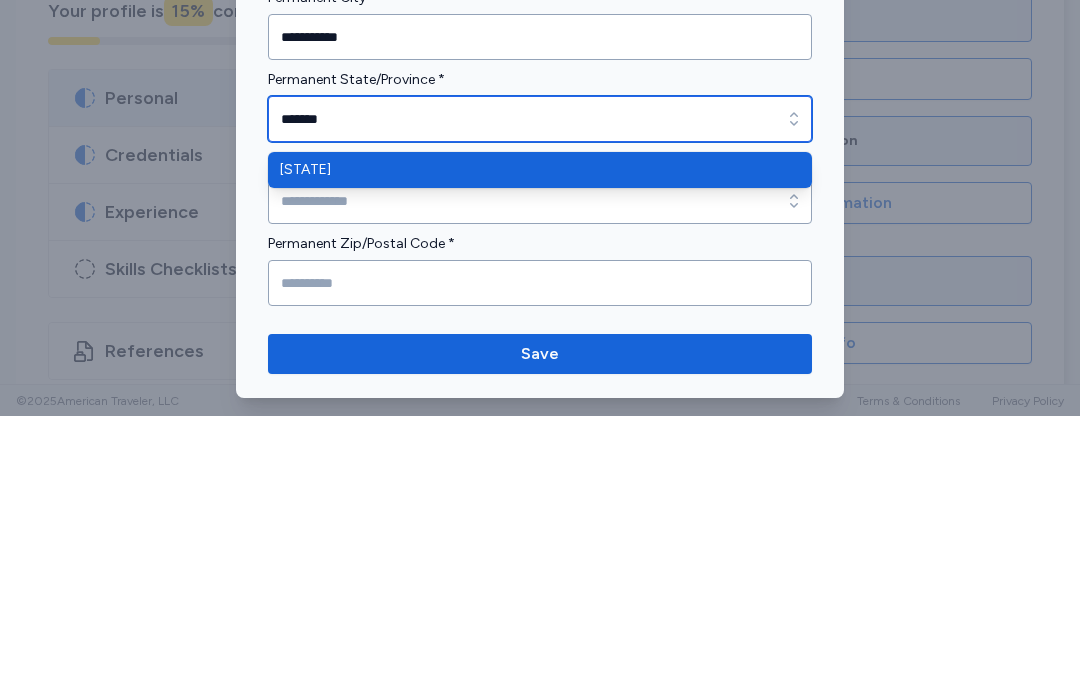 type on "*******" 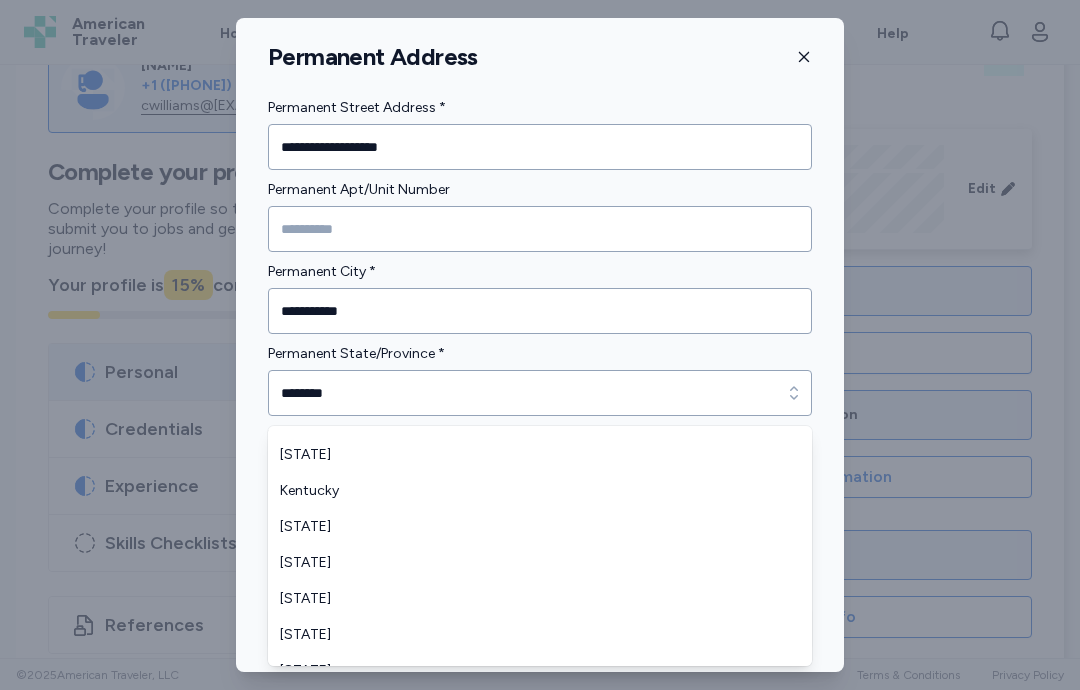 scroll, scrollTop: 568, scrollLeft: 0, axis: vertical 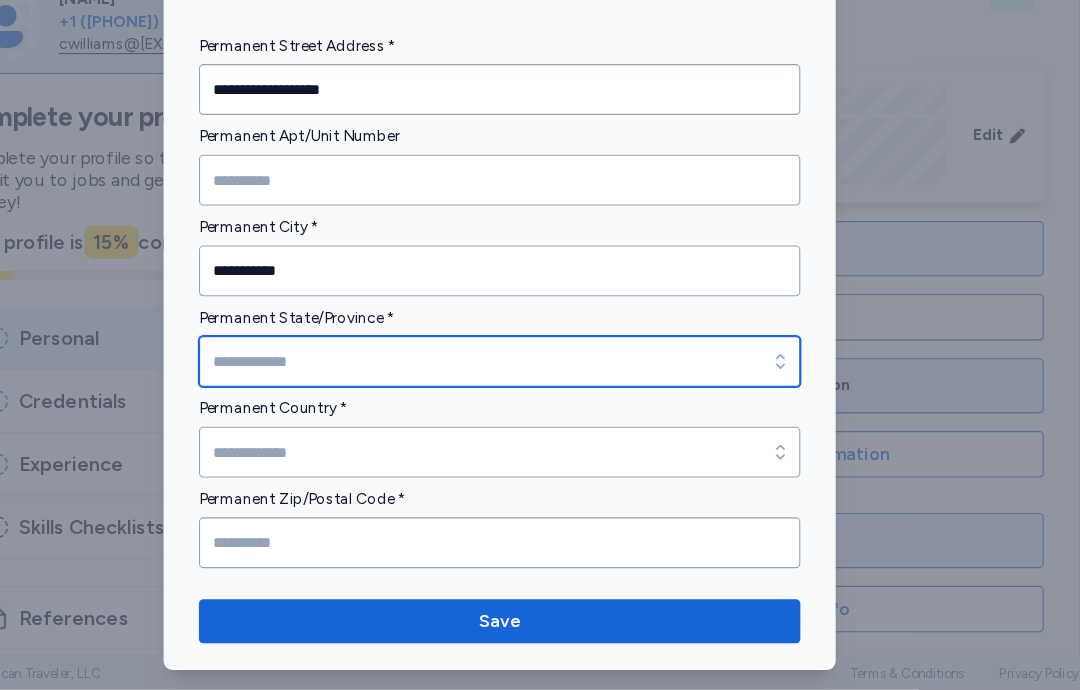click on "Permanent State/Province *" at bounding box center [540, 393] 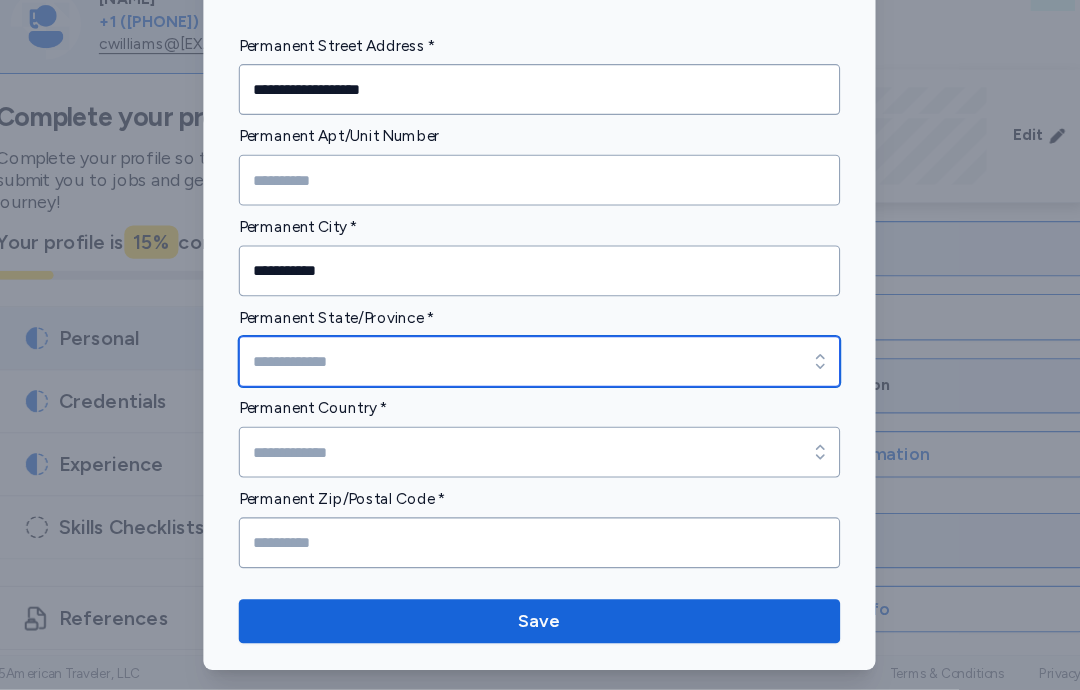 click on "Permanent State/Province *" at bounding box center [540, 393] 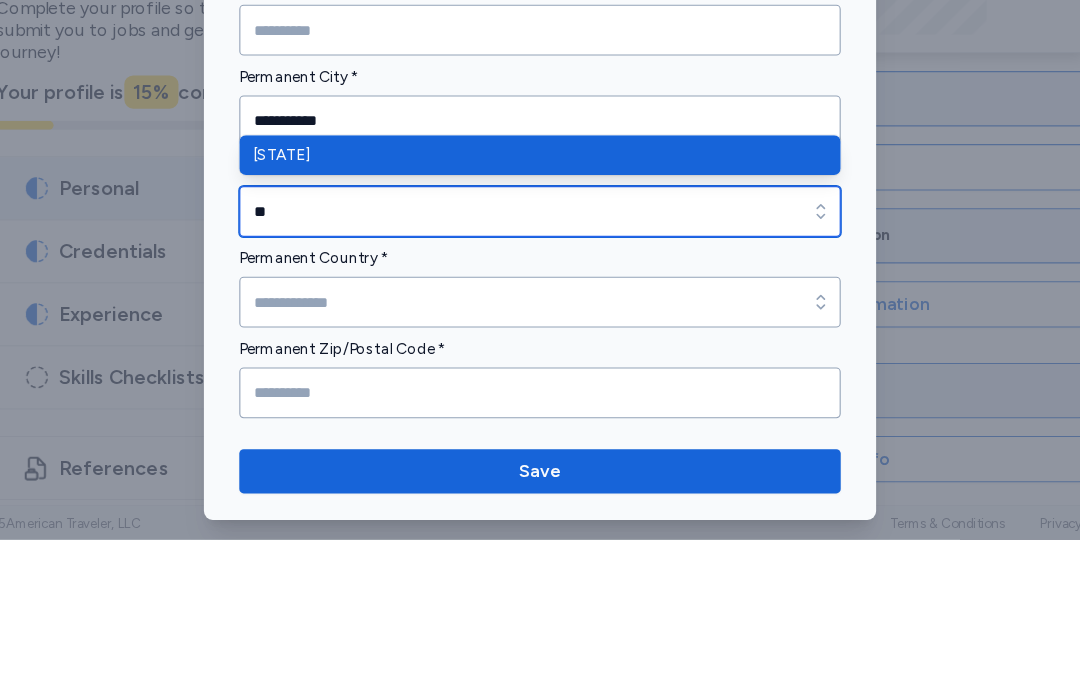 type on "*******" 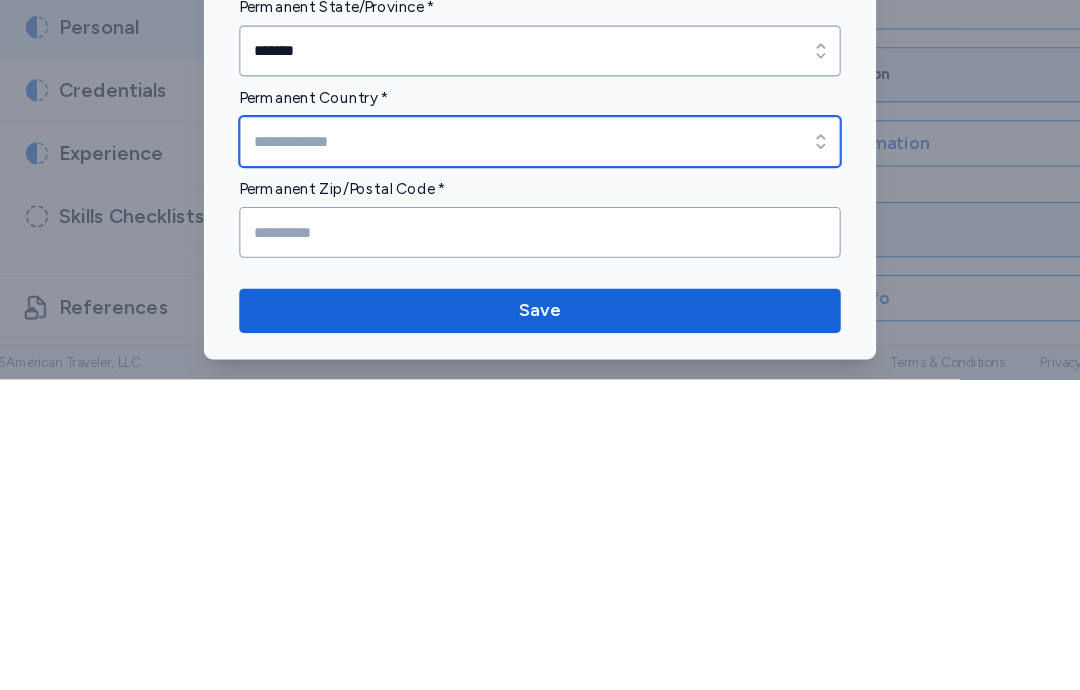 click on "Permanent Country *" at bounding box center (540, 475) 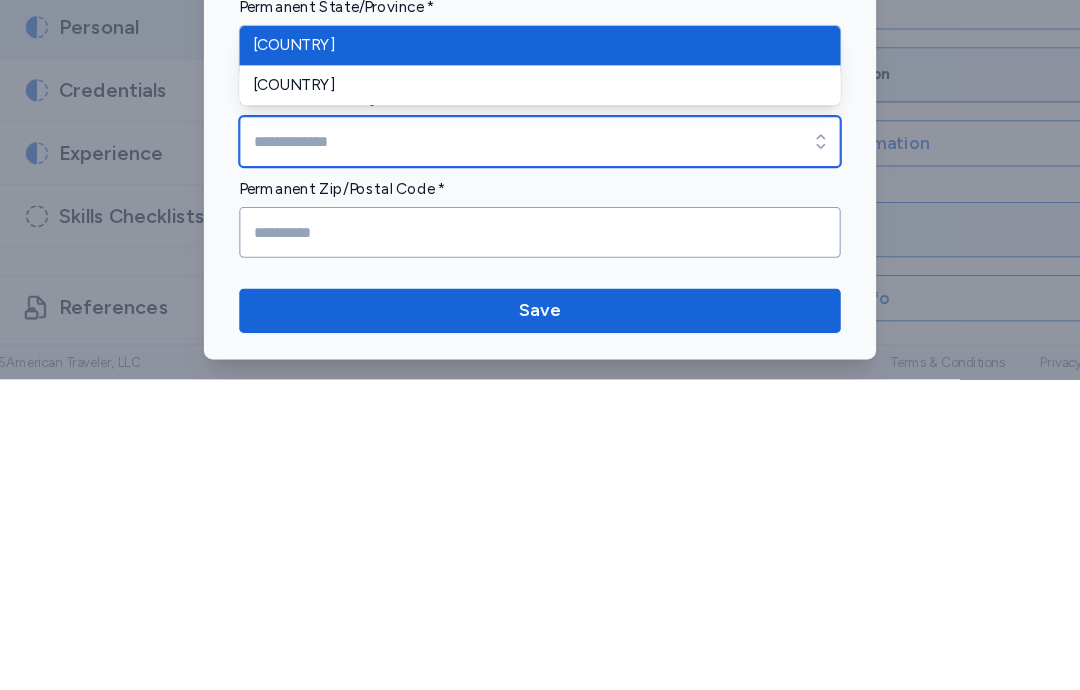 click at bounding box center (794, 475) 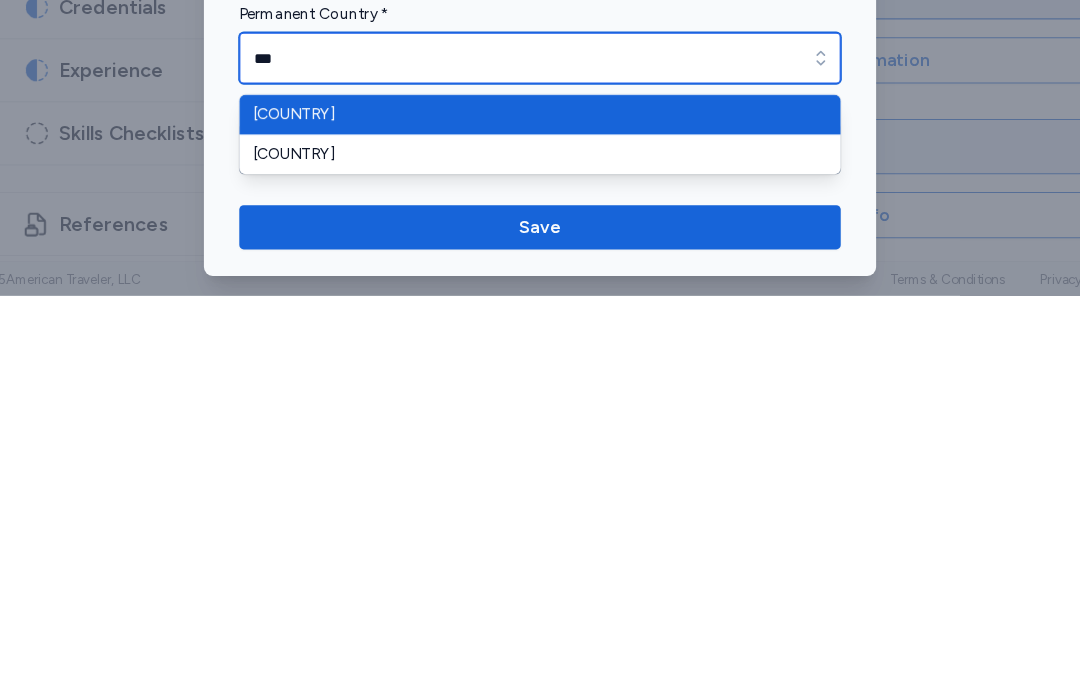 type on "**********" 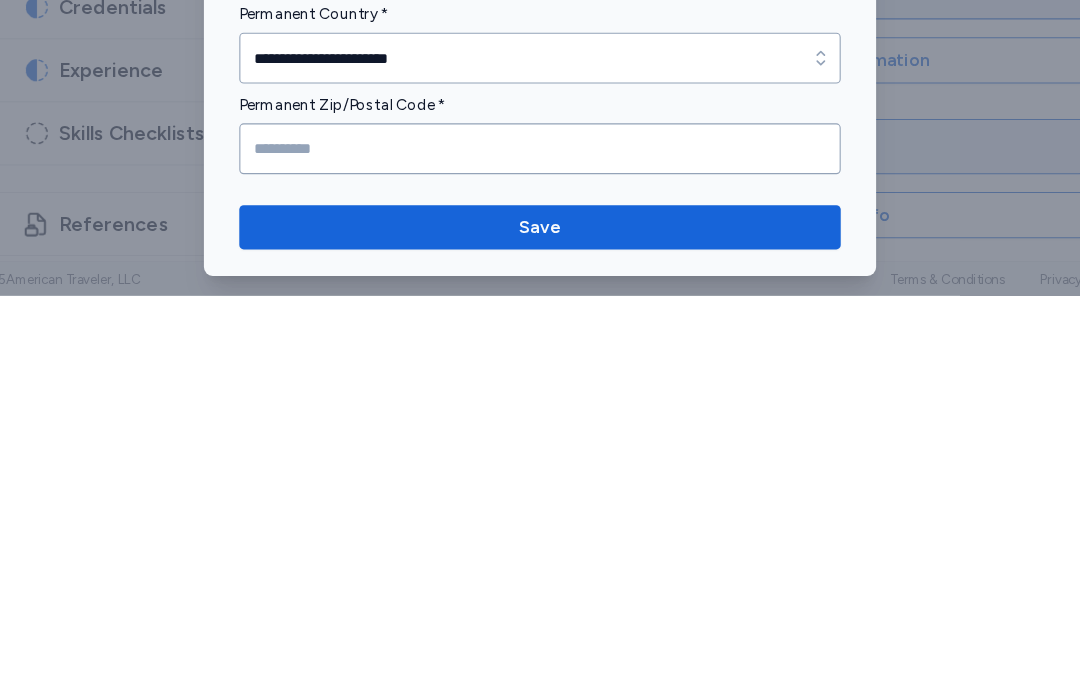 click on "Permanent Zip/Postal Code *" at bounding box center (540, 518) 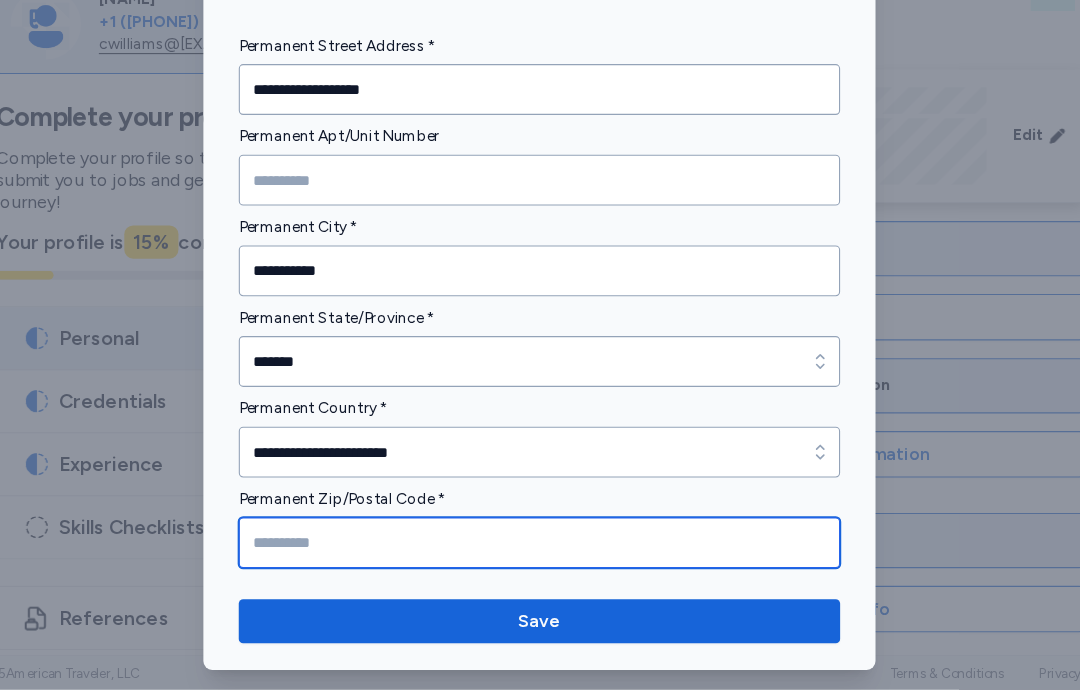 click at bounding box center (540, 557) 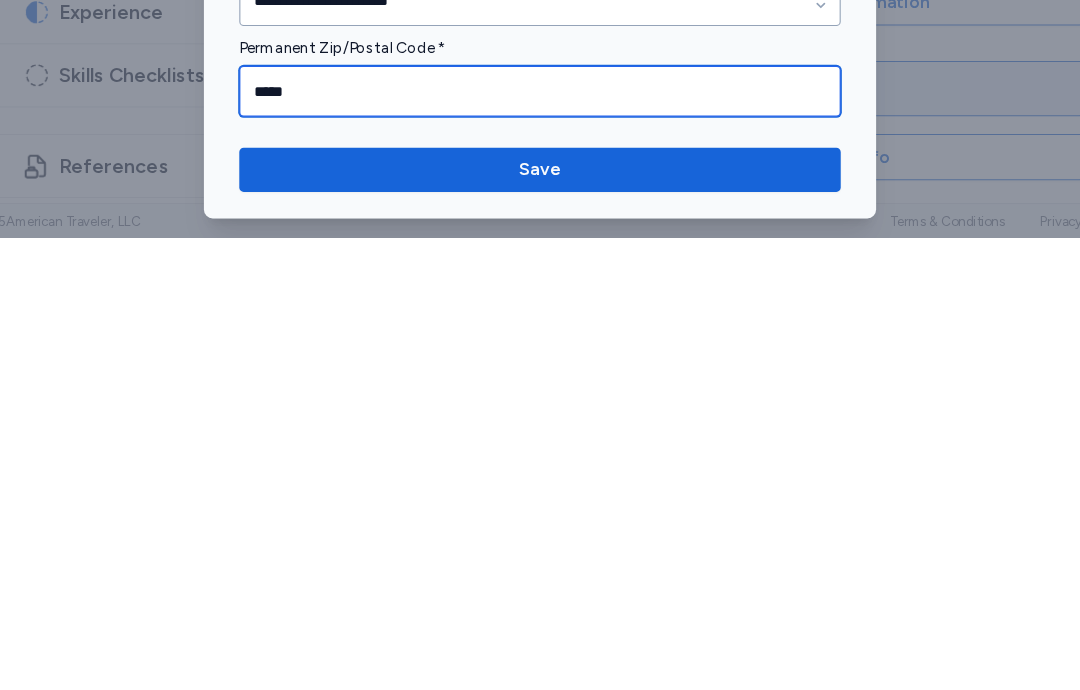 type on "*****" 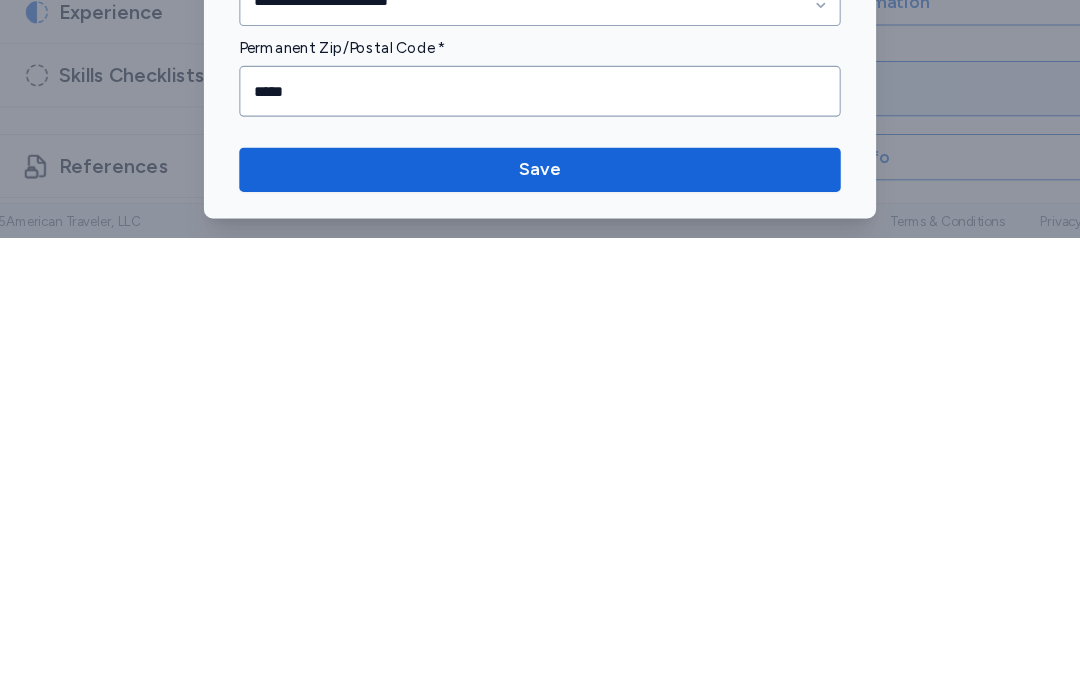 click on "Save" at bounding box center [540, 628] 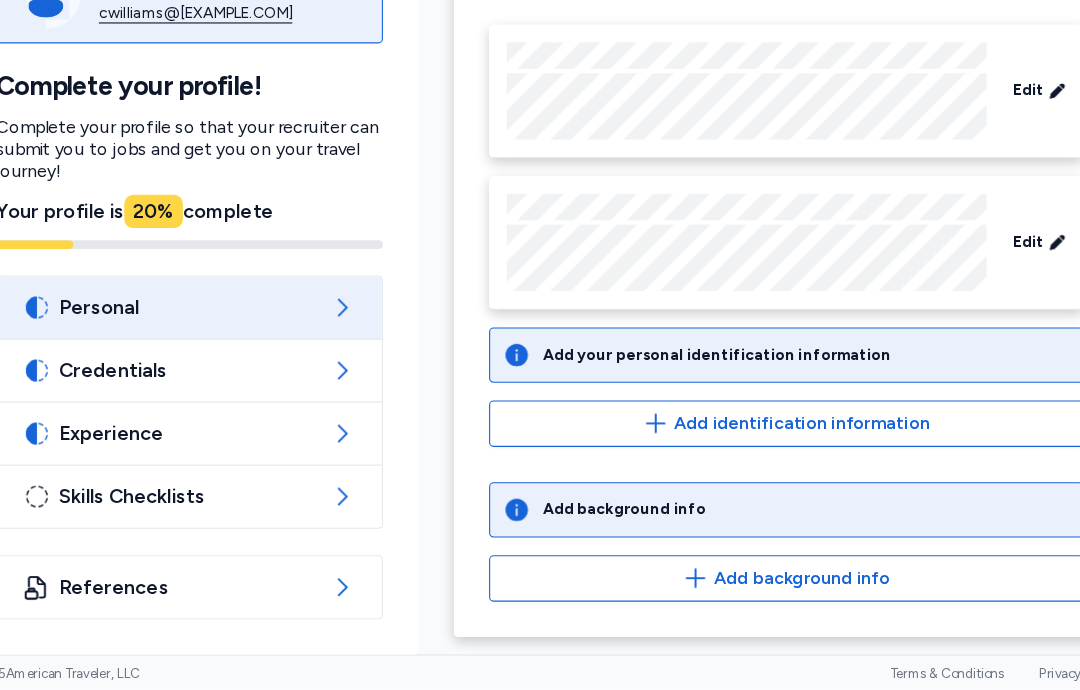 scroll, scrollTop: 182, scrollLeft: 0, axis: vertical 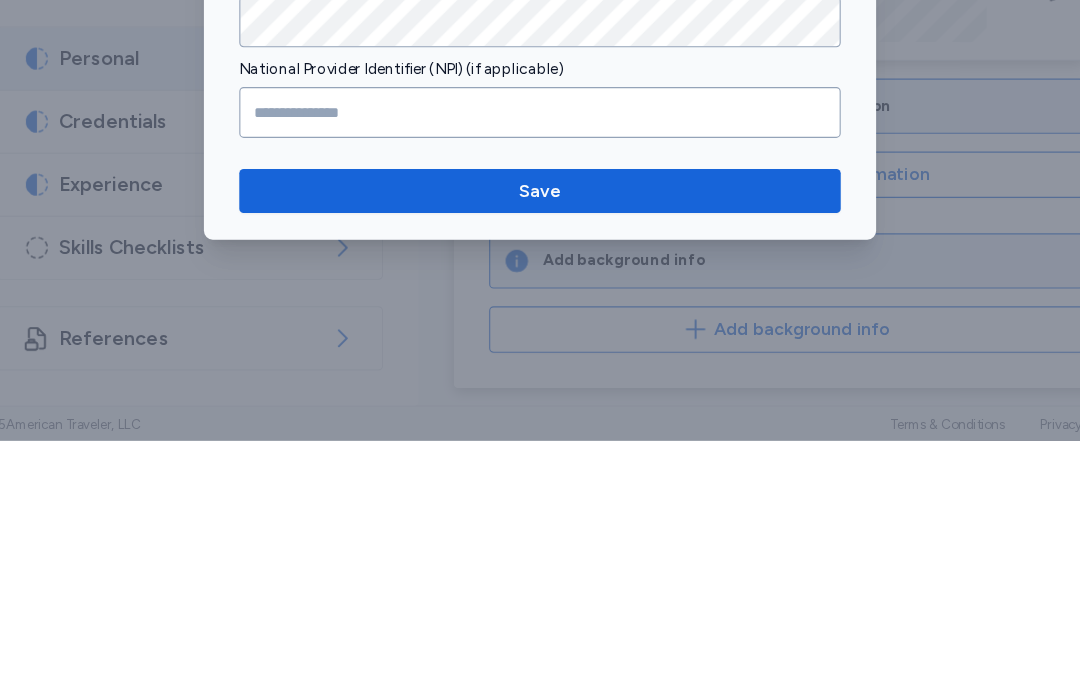 click on "Save" at bounding box center (540, 464) 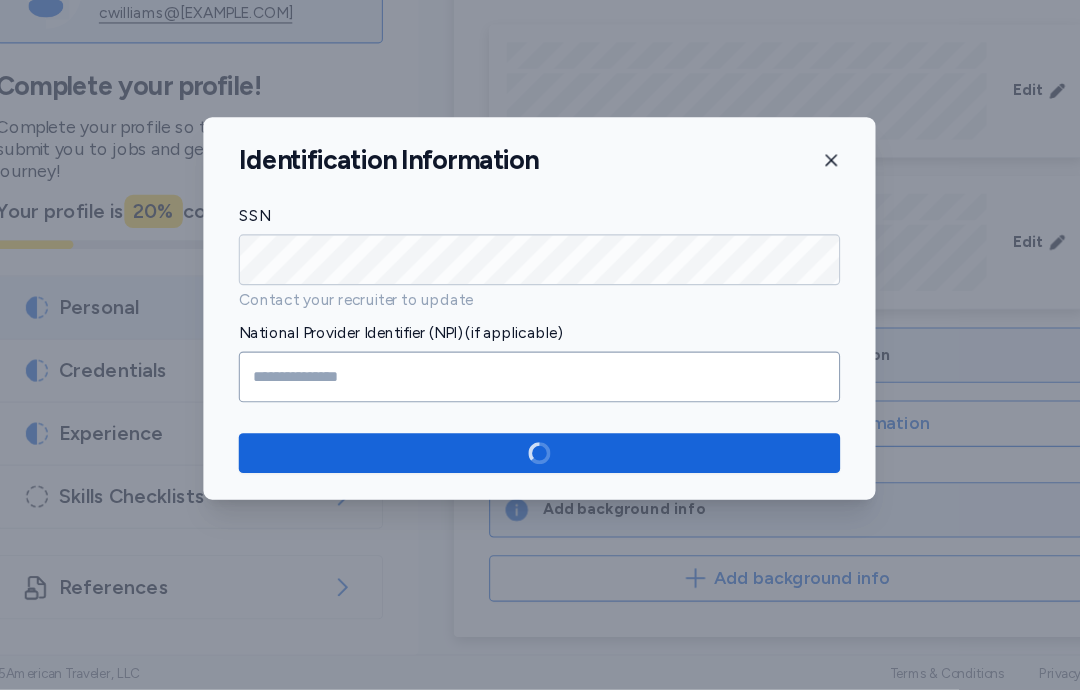 scroll, scrollTop: 166, scrollLeft: 0, axis: vertical 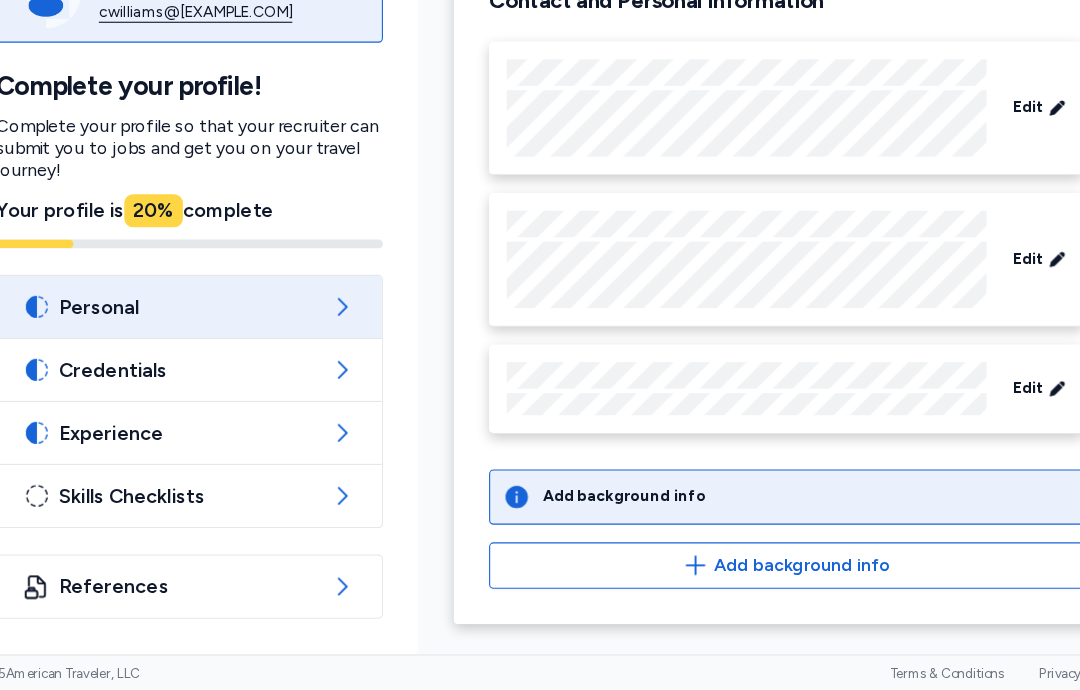 click on "Add background info" at bounding box center [776, 578] 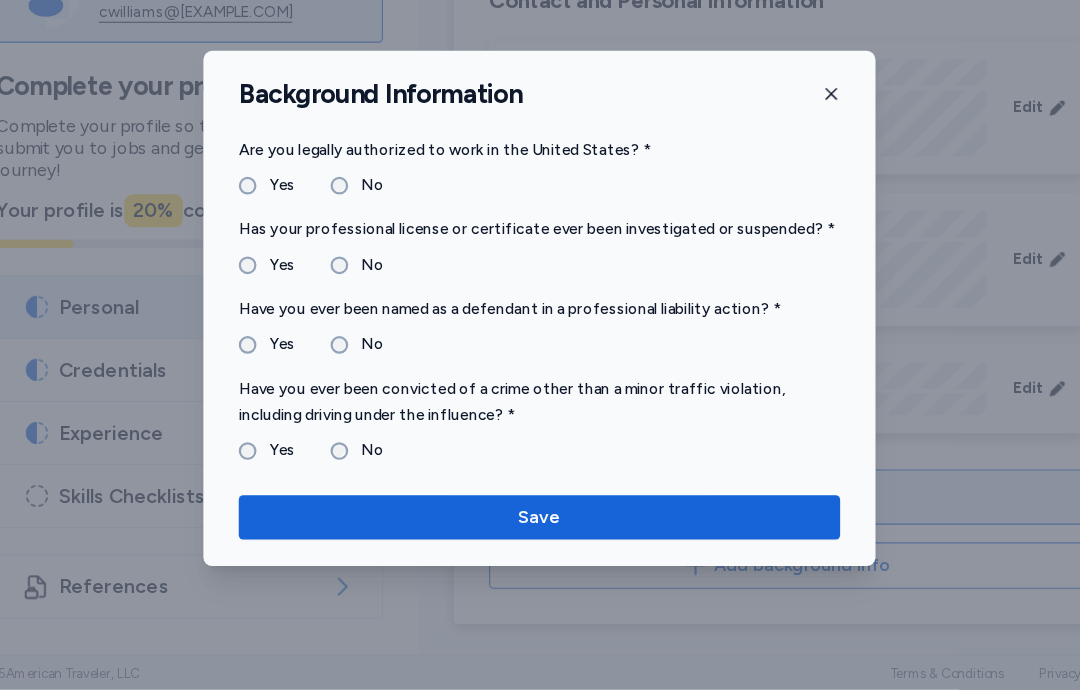 click on "No" at bounding box center (383, 306) 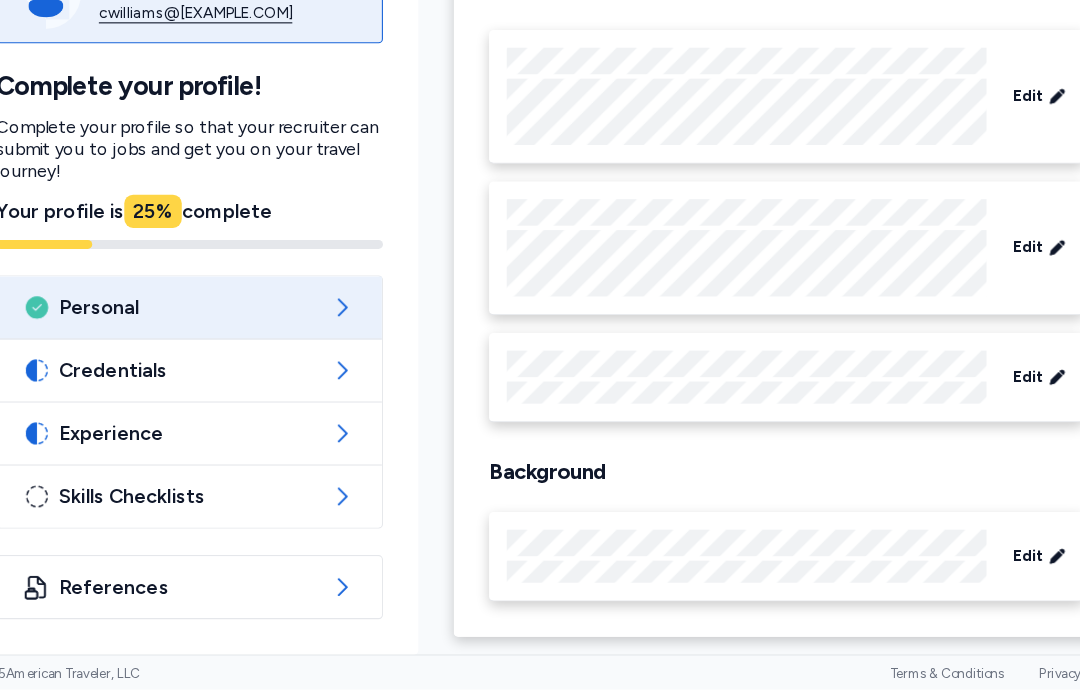 scroll, scrollTop: 181, scrollLeft: 0, axis: vertical 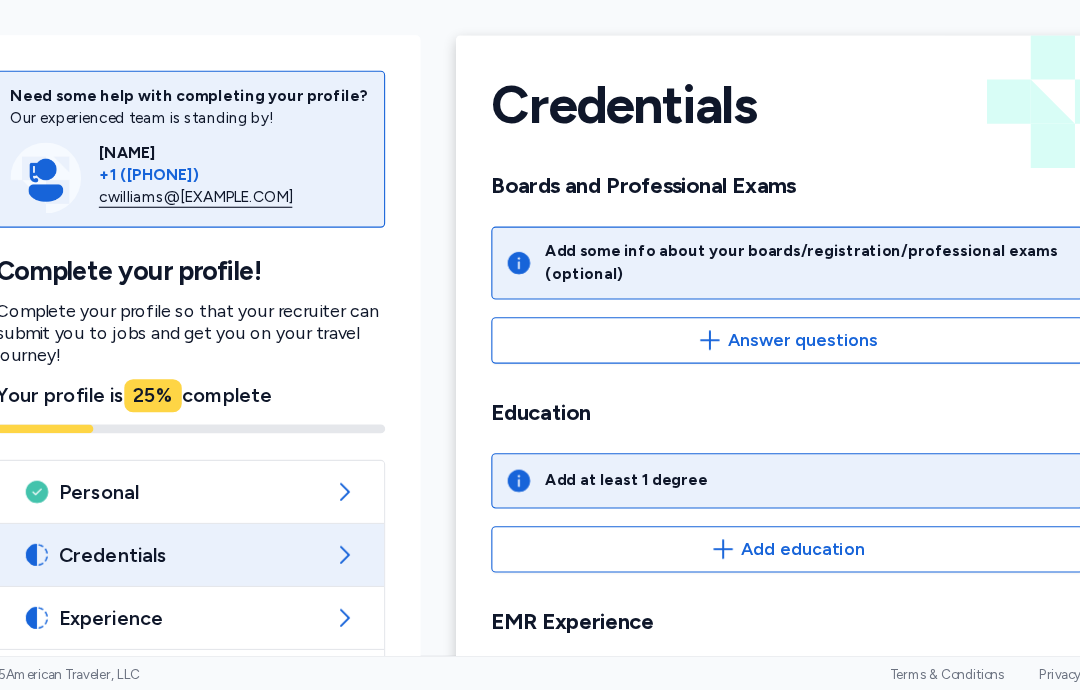 click on "Answer questions" at bounding box center (778, 373) 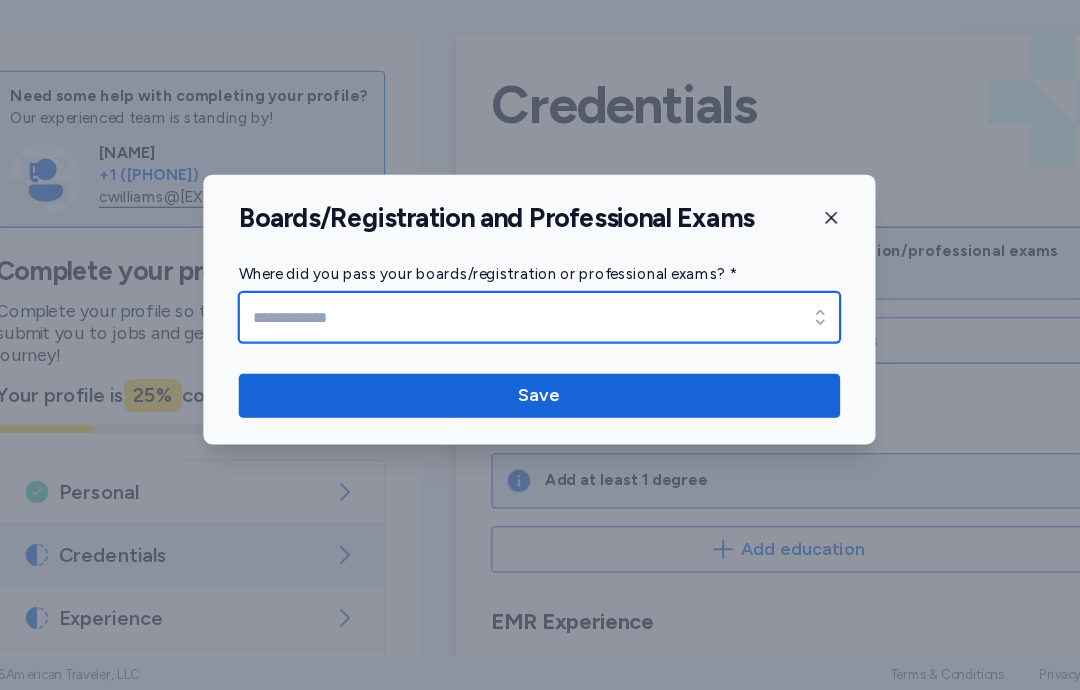 click on "Where did you pass your boards/registration or professional exams? *" at bounding box center [540, 352] 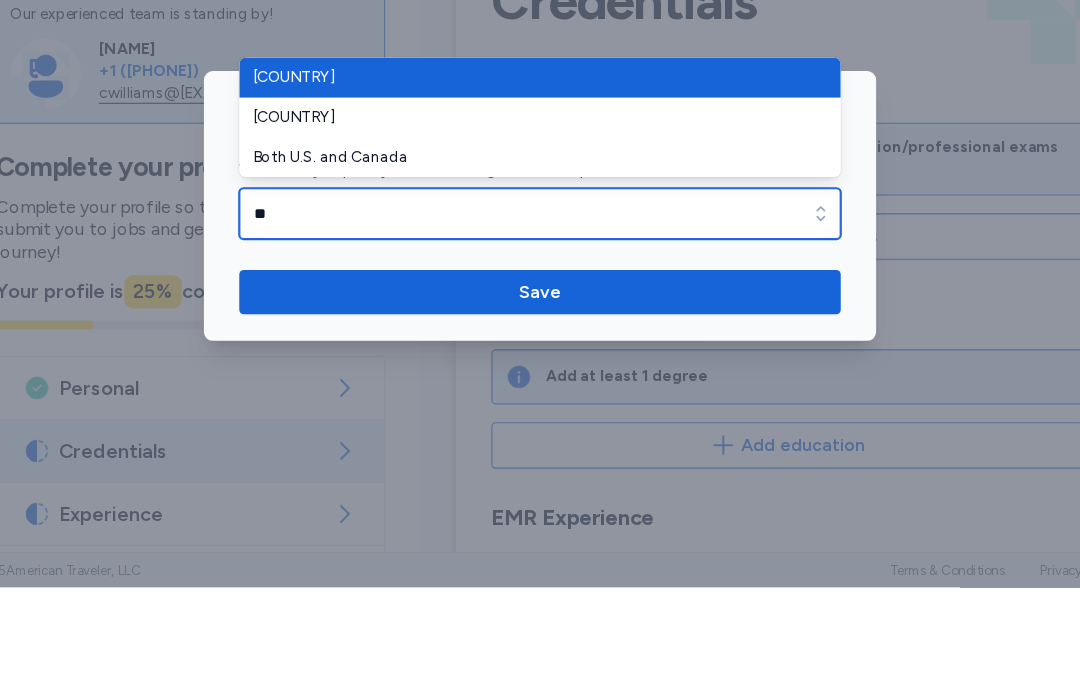 type on "*" 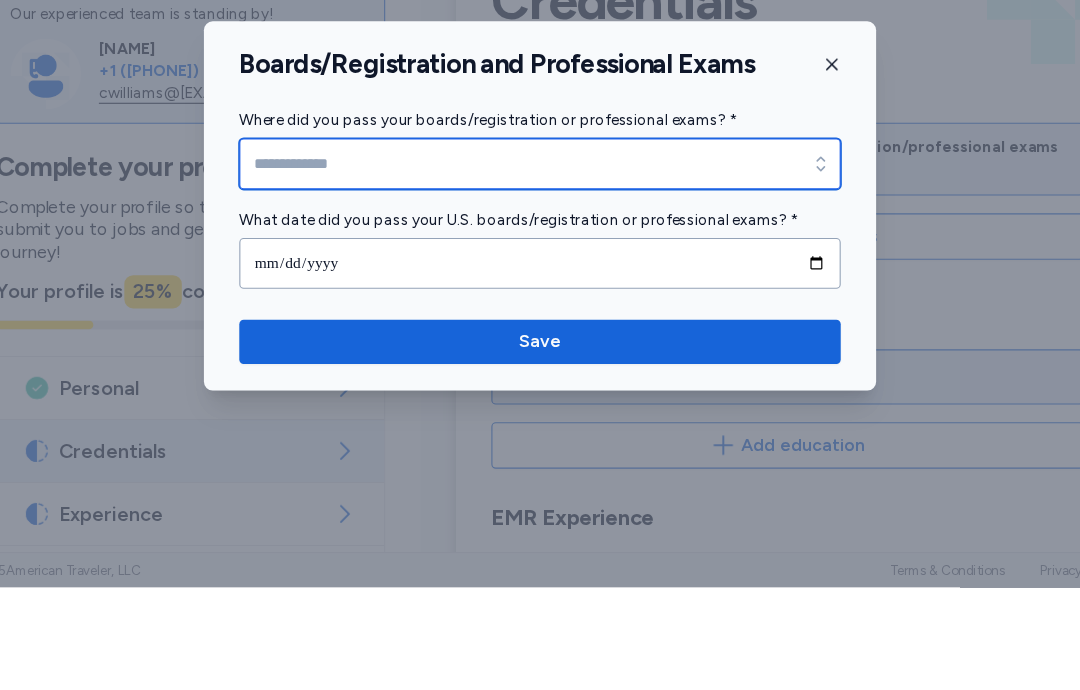 type on "****" 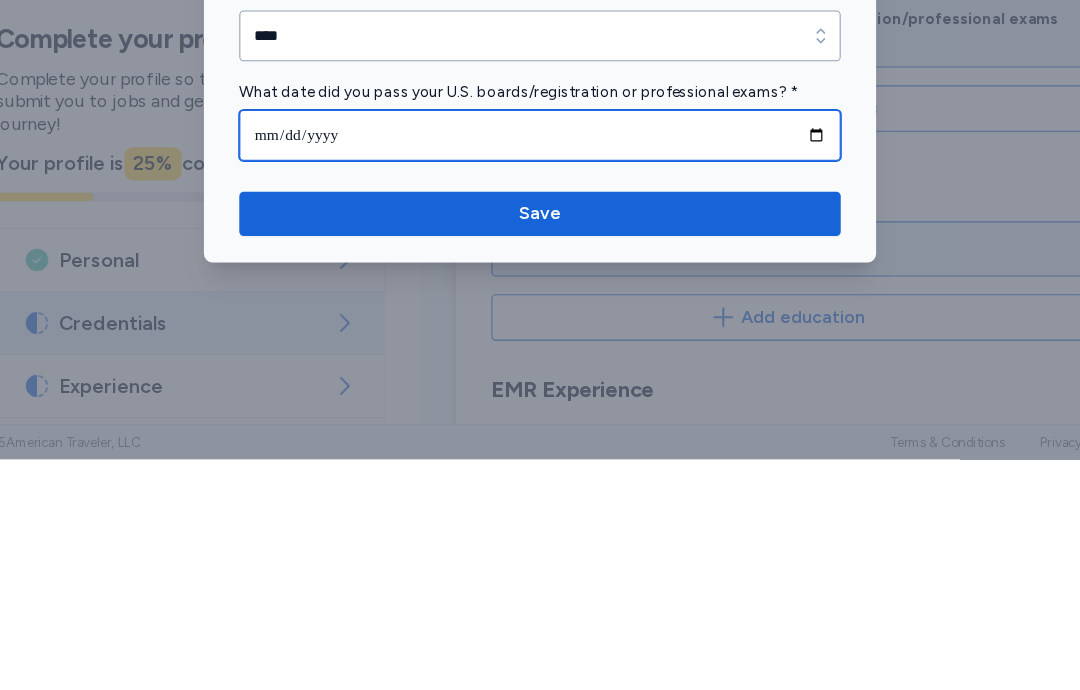 click at bounding box center (540, 397) 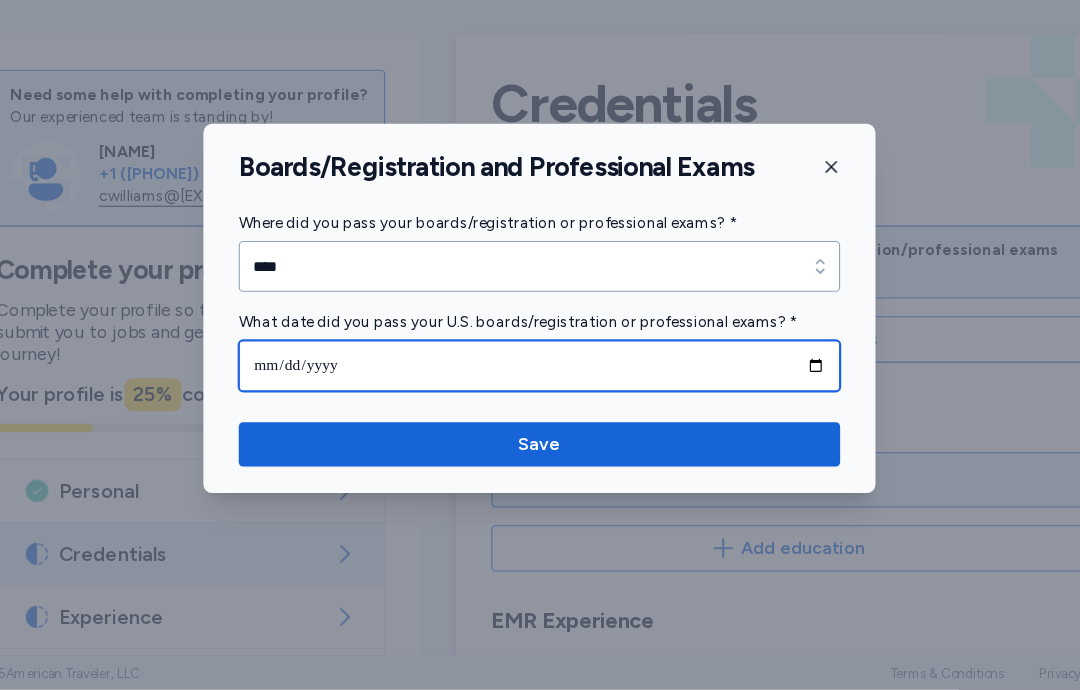 click on "**********" at bounding box center (540, 397) 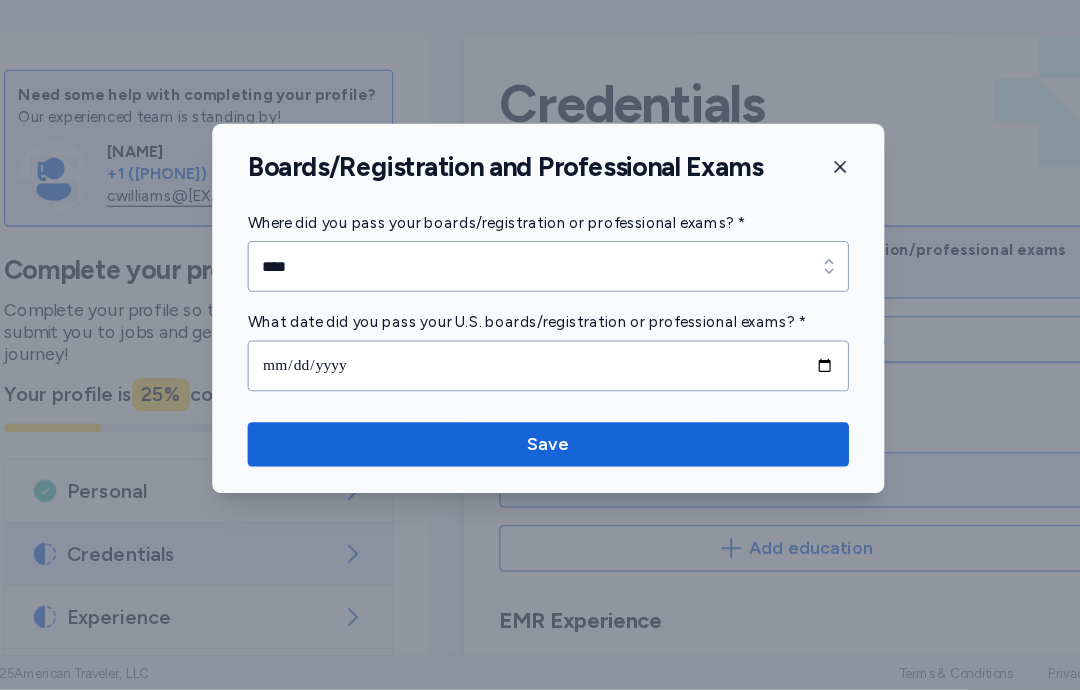 click at bounding box center (540, 345) 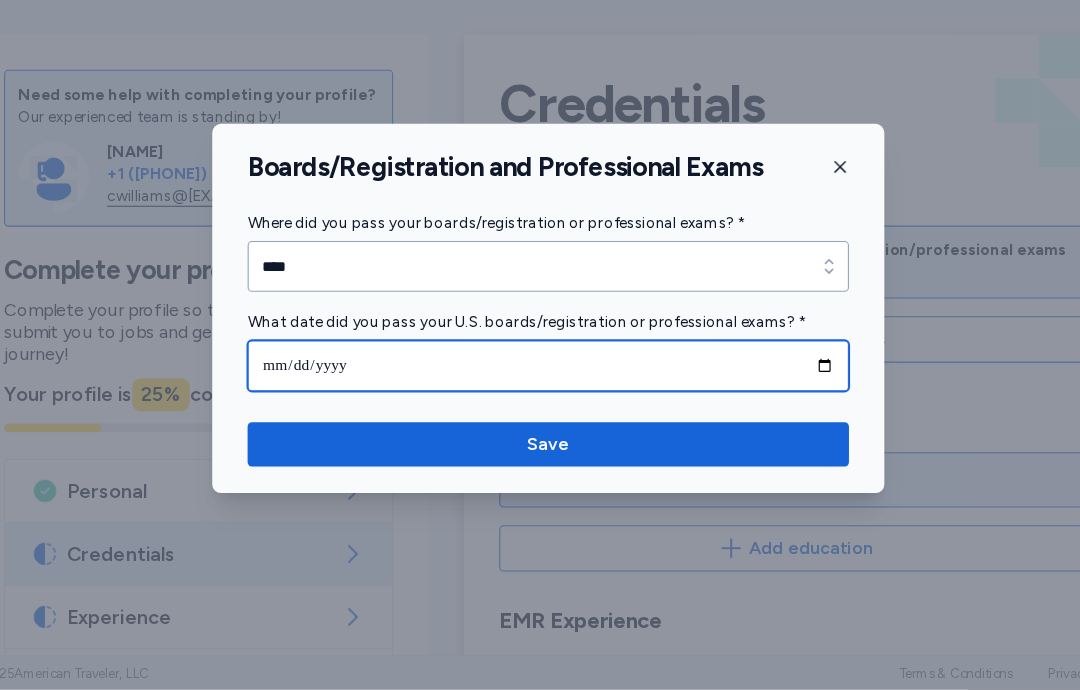 click on "**********" at bounding box center (540, 397) 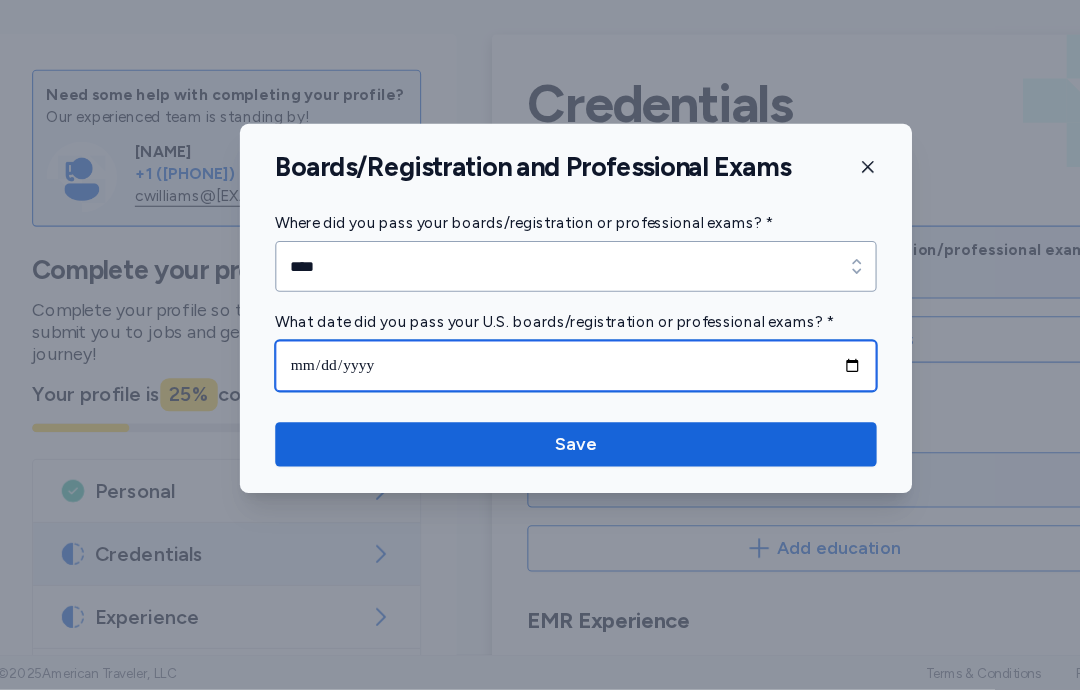 click on "**********" at bounding box center (540, 397) 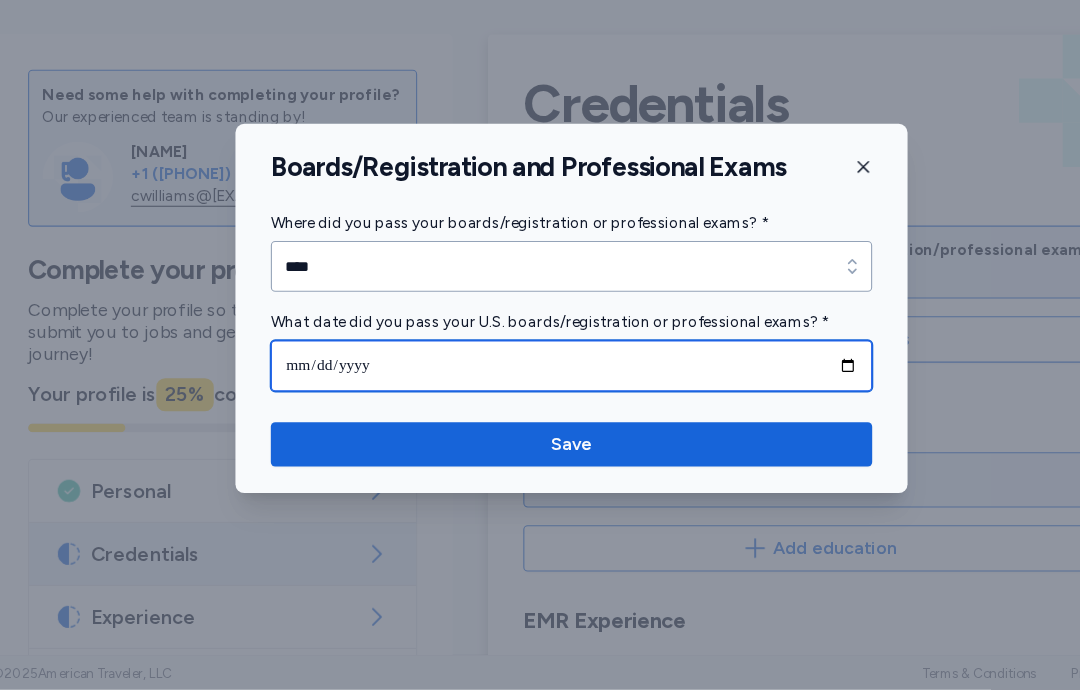 click on "**********" at bounding box center (540, 397) 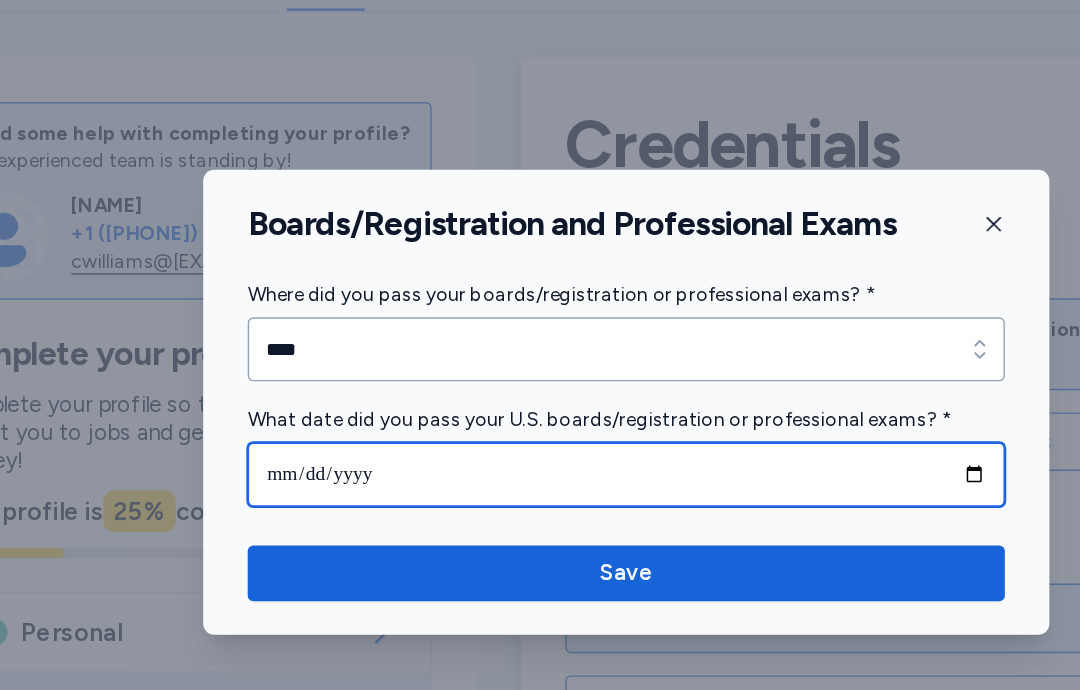 click on "**********" at bounding box center (540, 397) 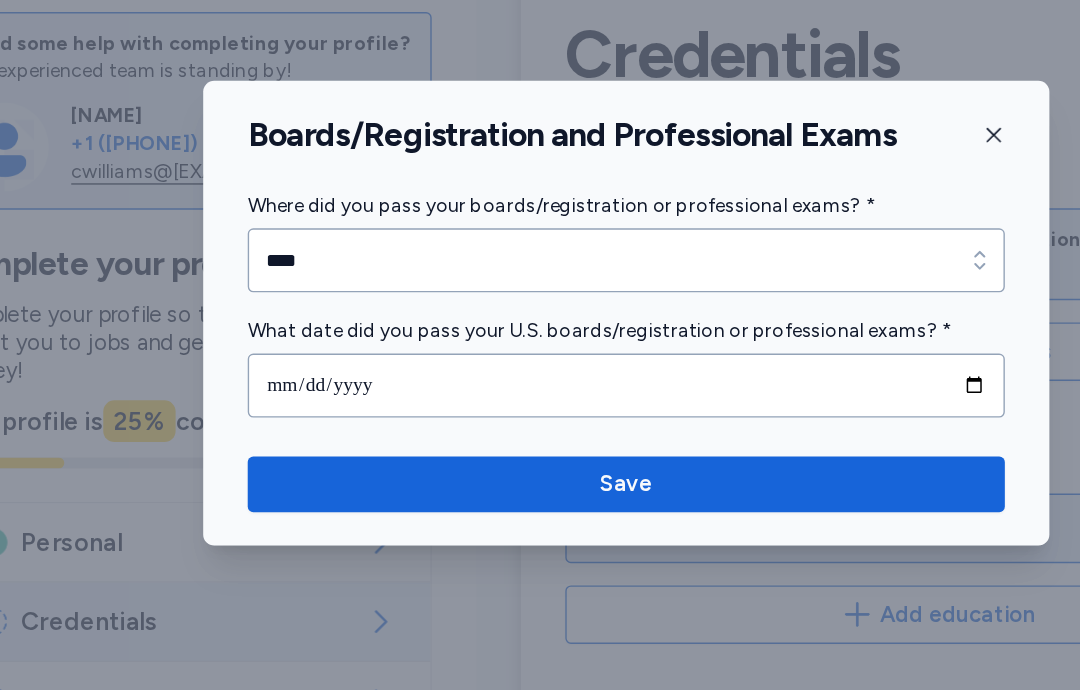click on "Save" at bounding box center [540, 468] 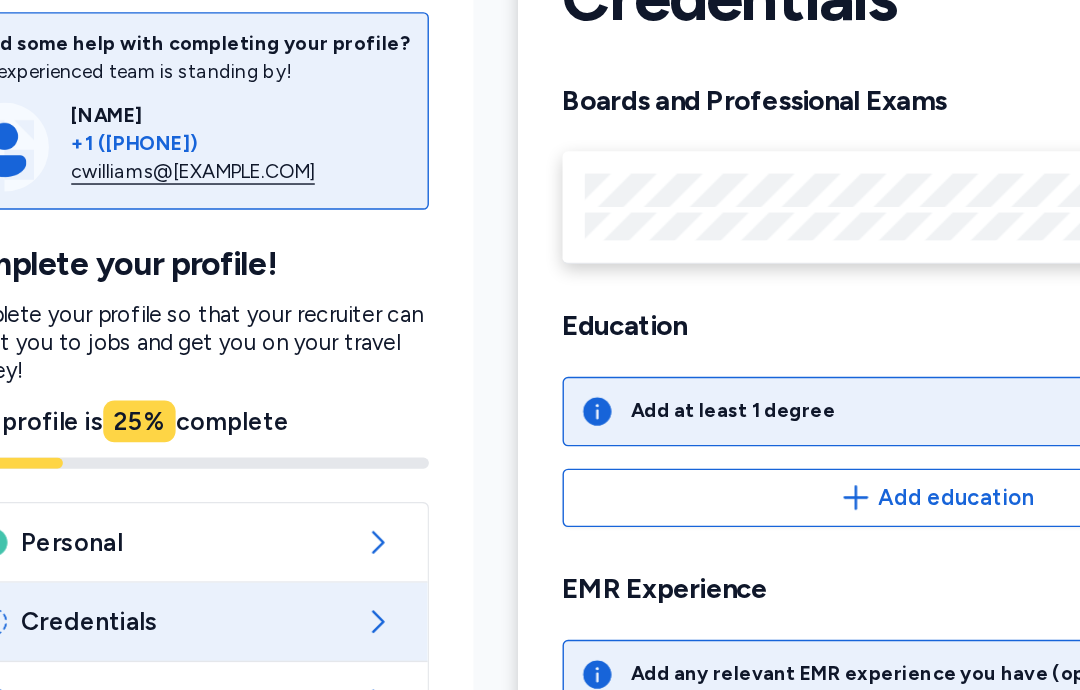 scroll, scrollTop: 45, scrollLeft: 0, axis: vertical 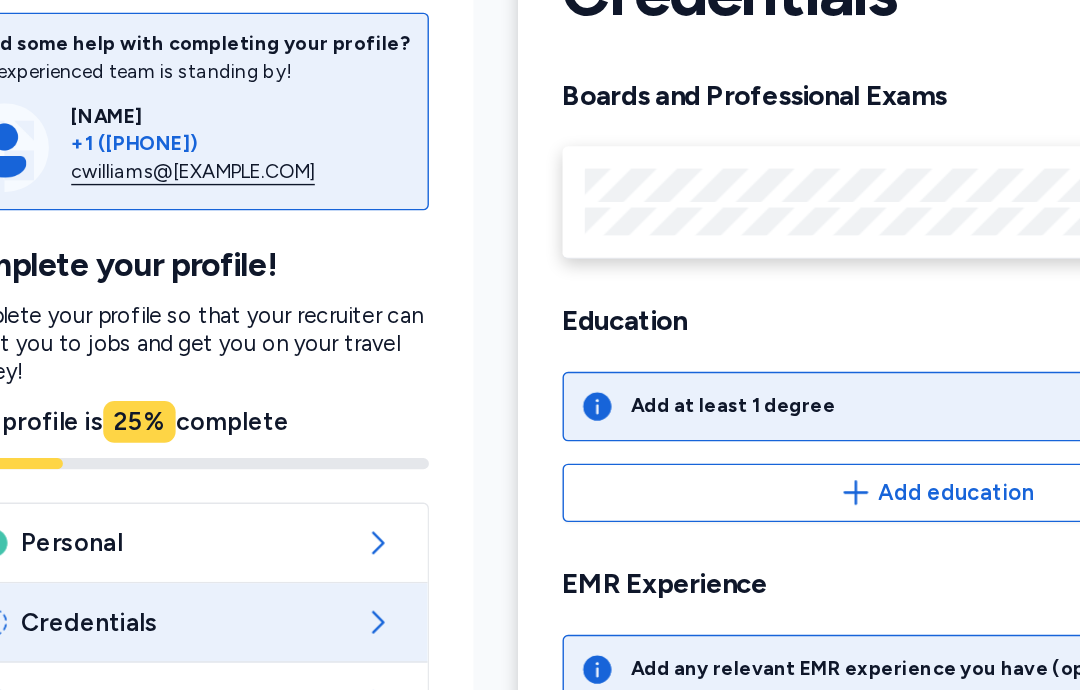 click on "Add education" at bounding box center (763, 474) 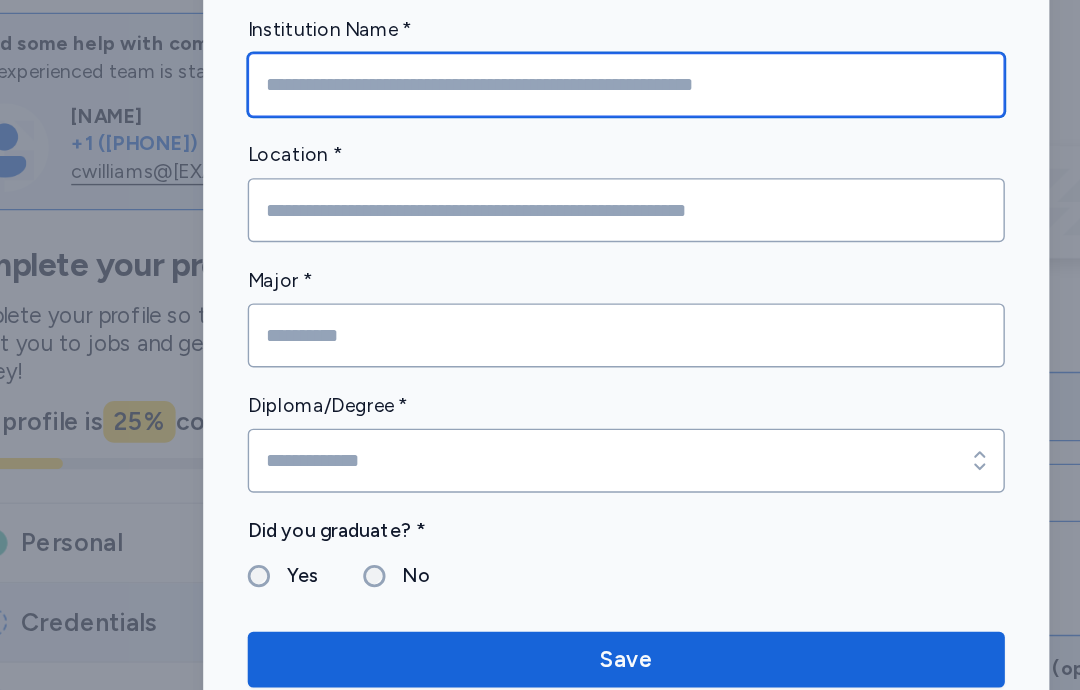 click at bounding box center [540, 181] 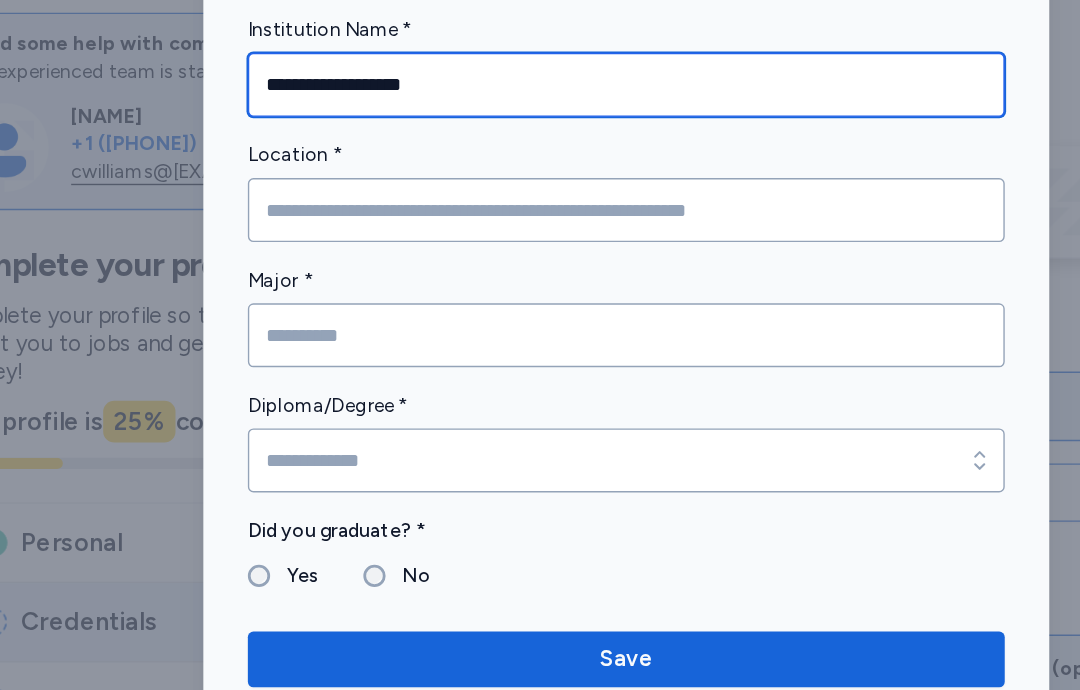 type on "**********" 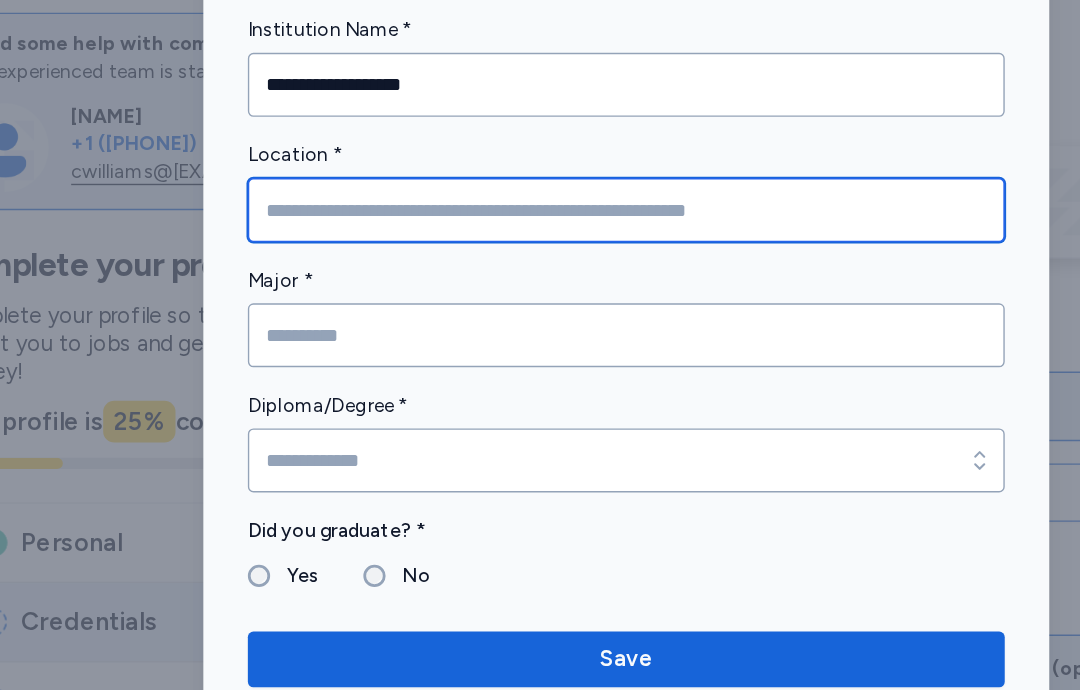 click at bounding box center (540, 271) 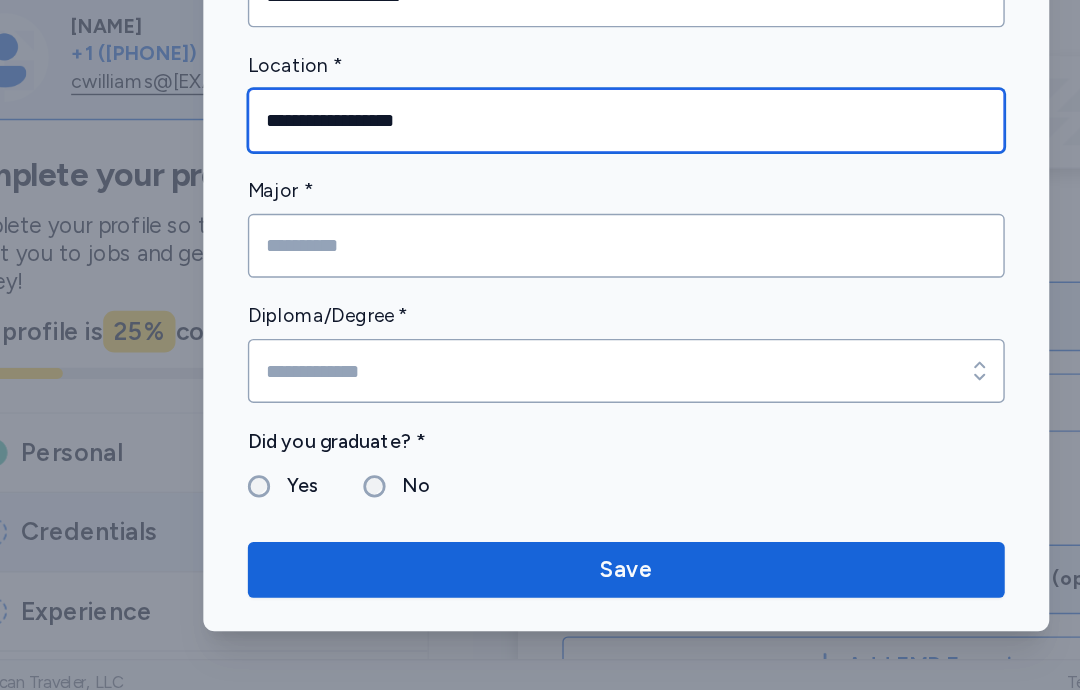 type on "**********" 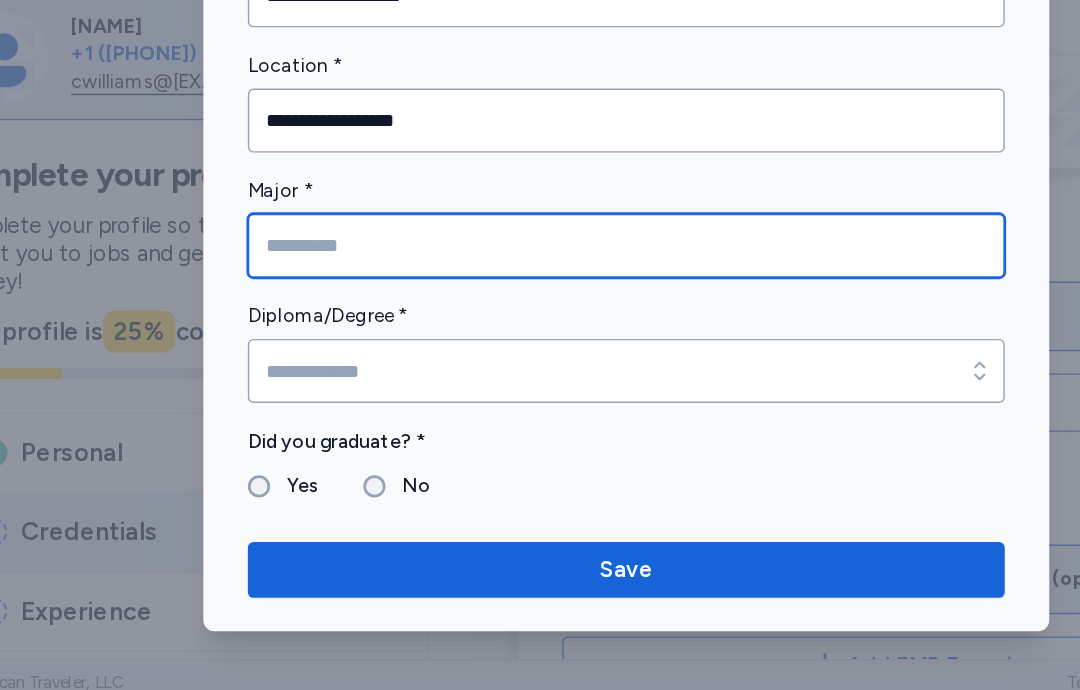 click at bounding box center [540, 361] 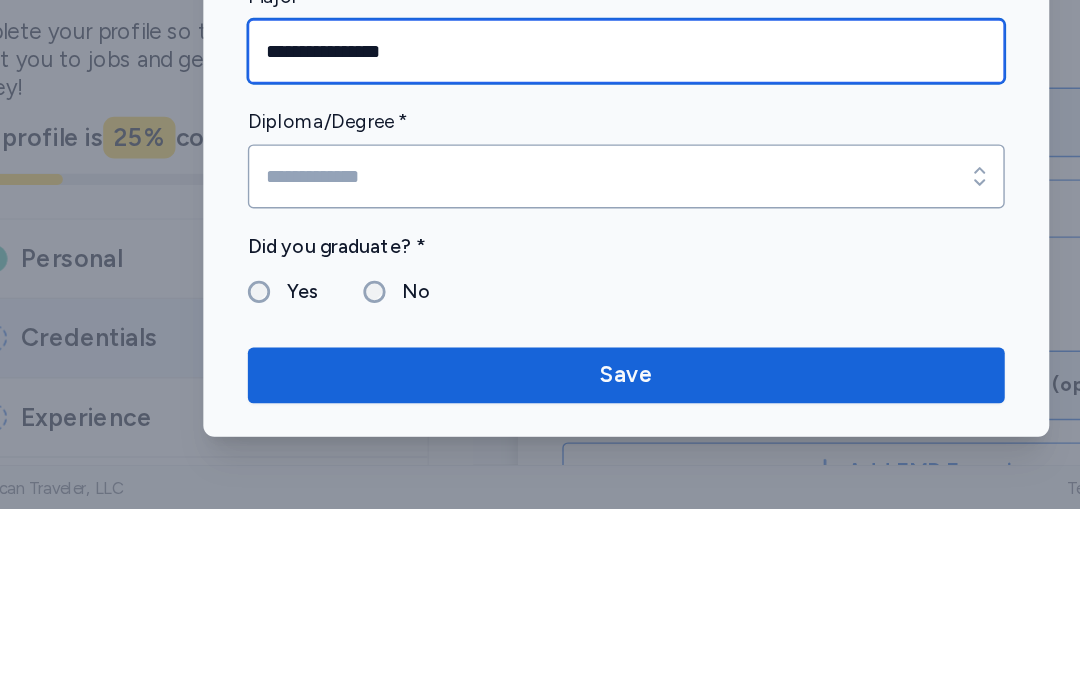 type on "**********" 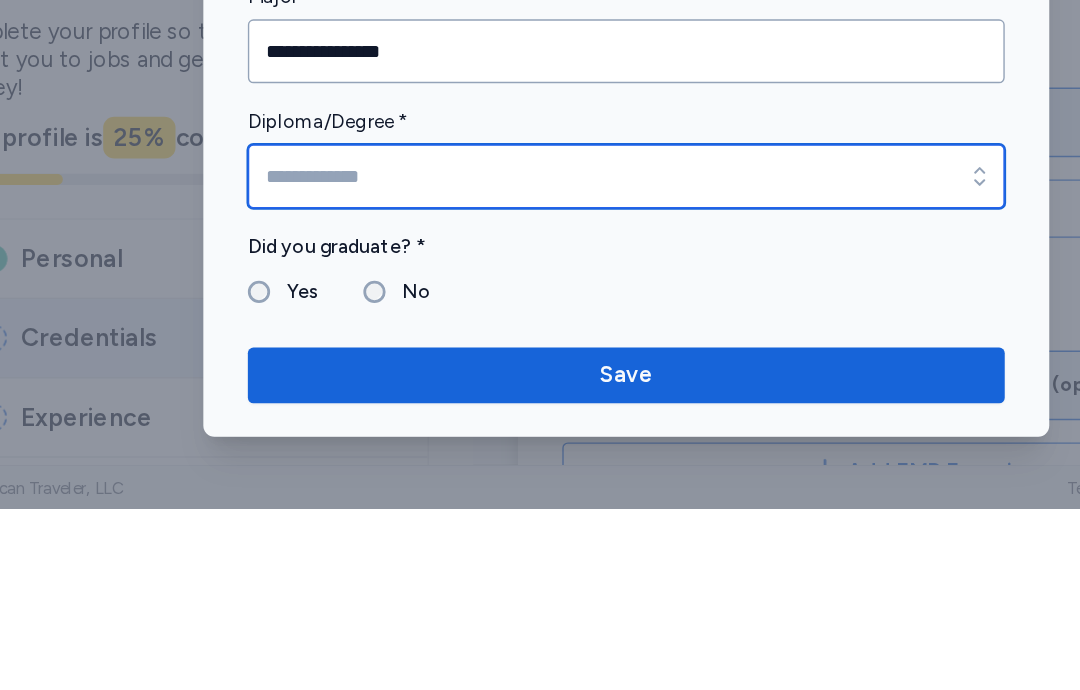 click on "Diploma/Degree *" at bounding box center [540, 451] 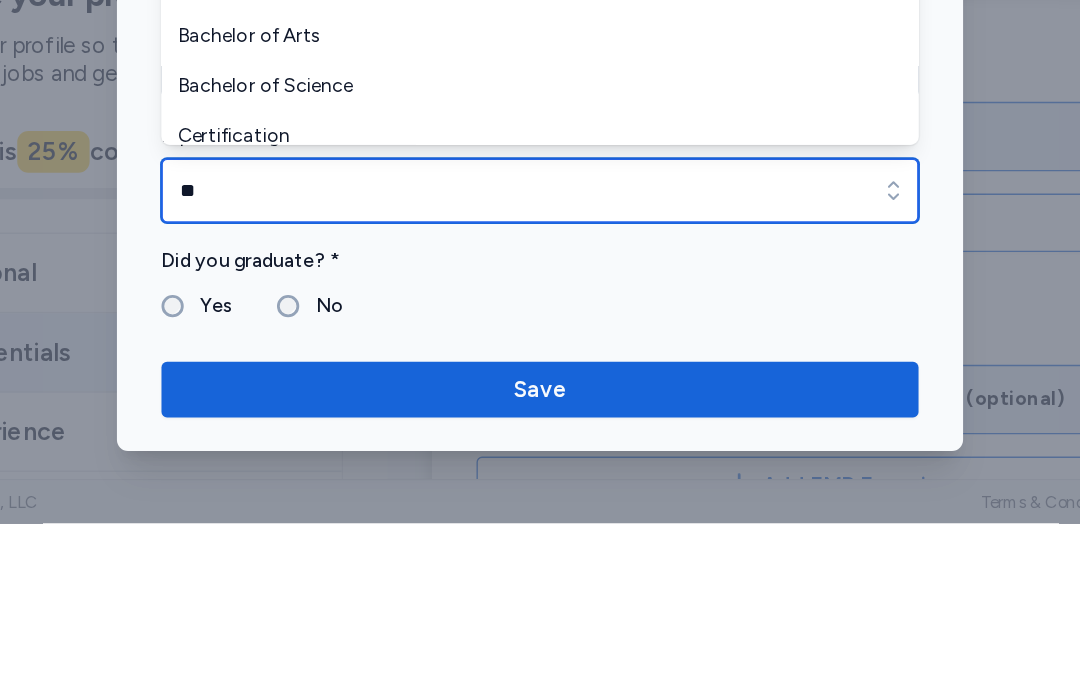 type on "**********" 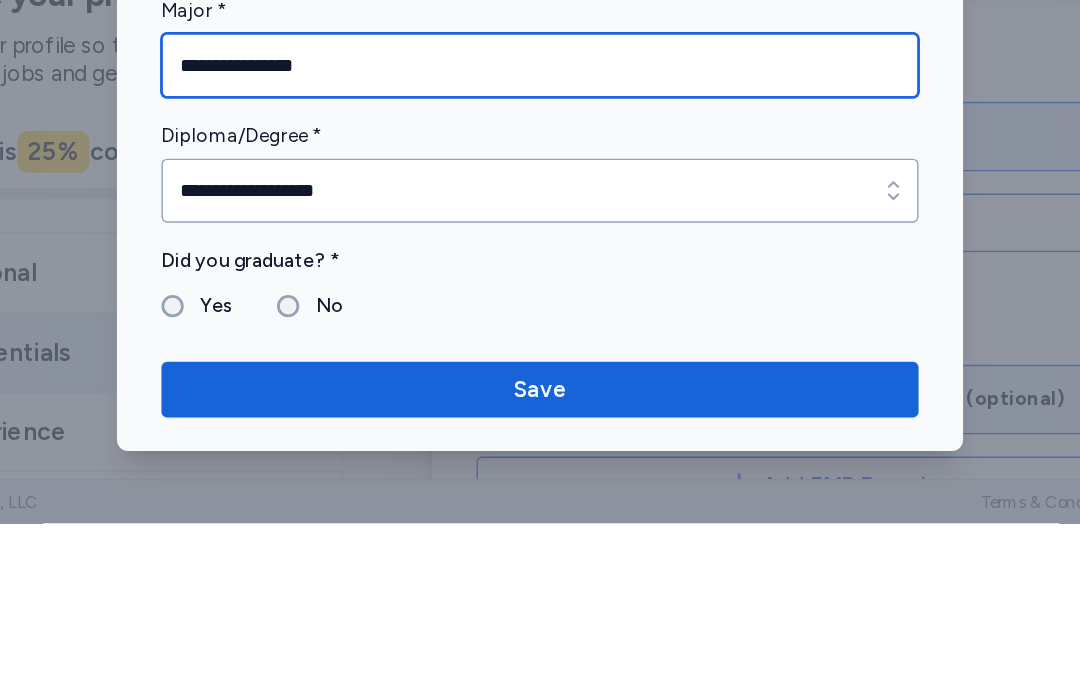 click on "**********" at bounding box center (540, 361) 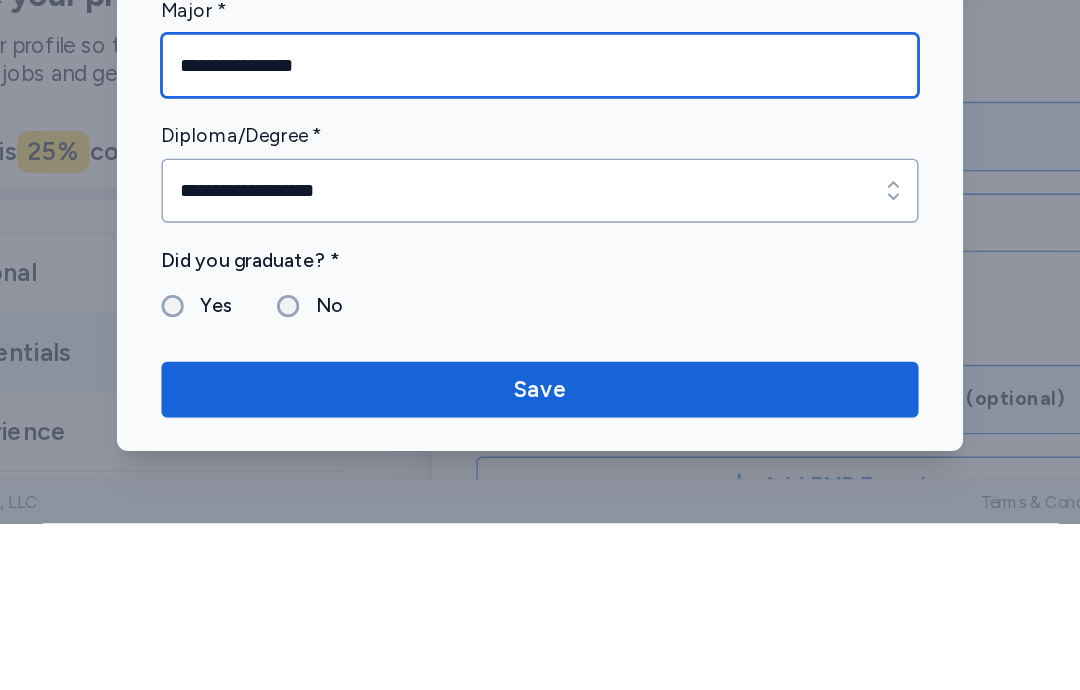 click on "**********" at bounding box center (540, 361) 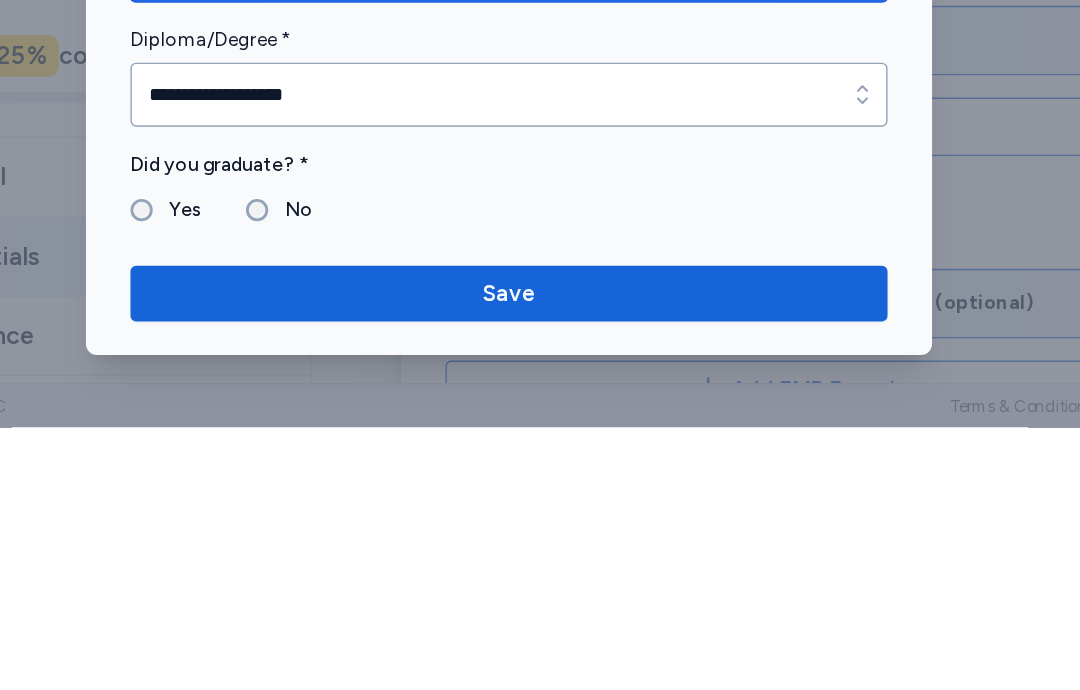 type on "**********" 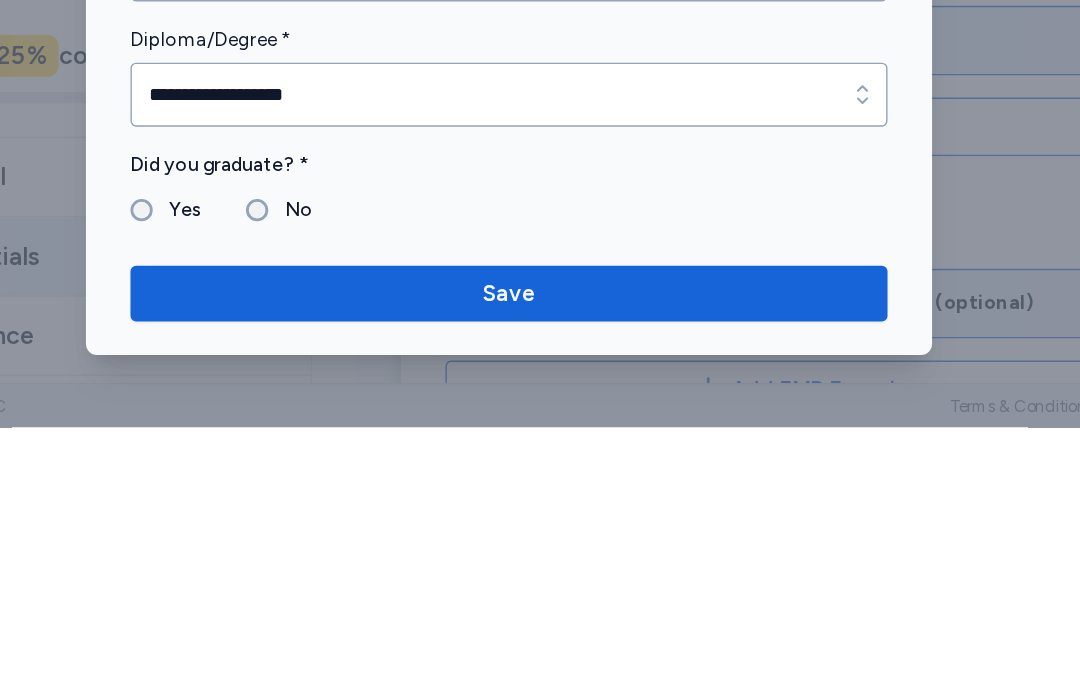 click on "Yes" at bounding box center [293, 534] 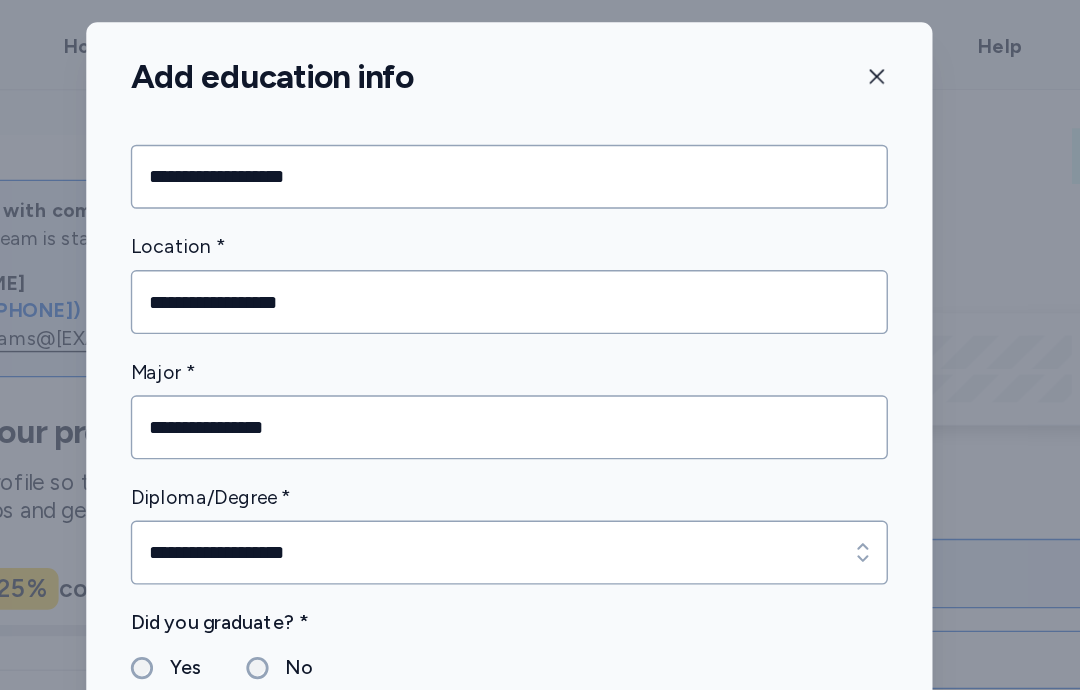 scroll, scrollTop: 19, scrollLeft: 0, axis: vertical 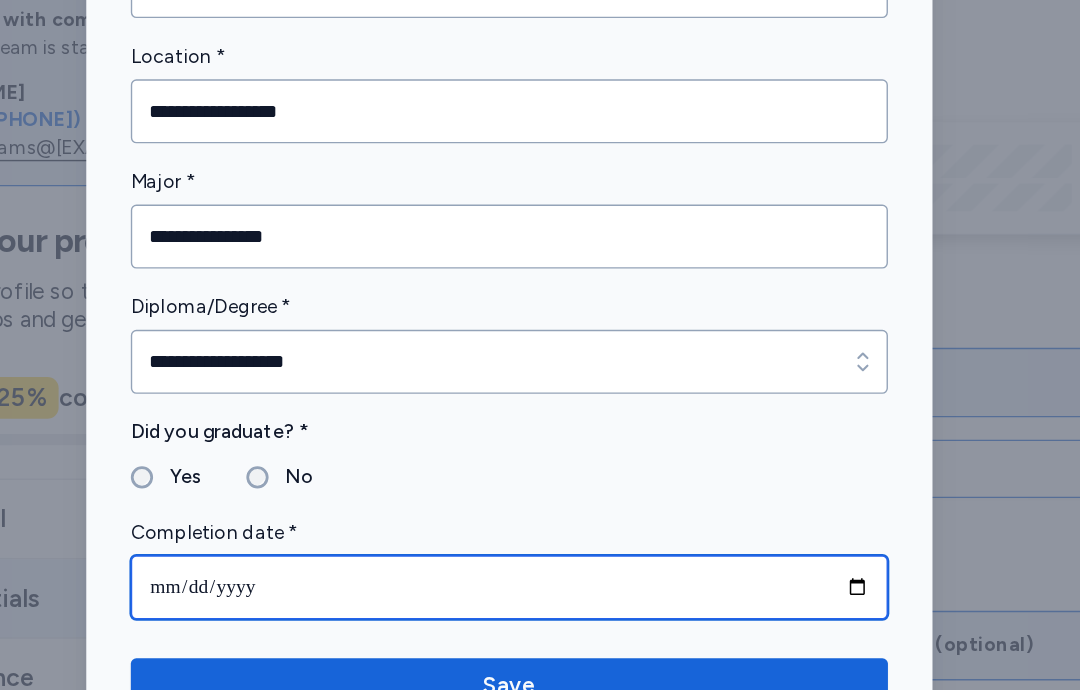 click at bounding box center (540, 559) 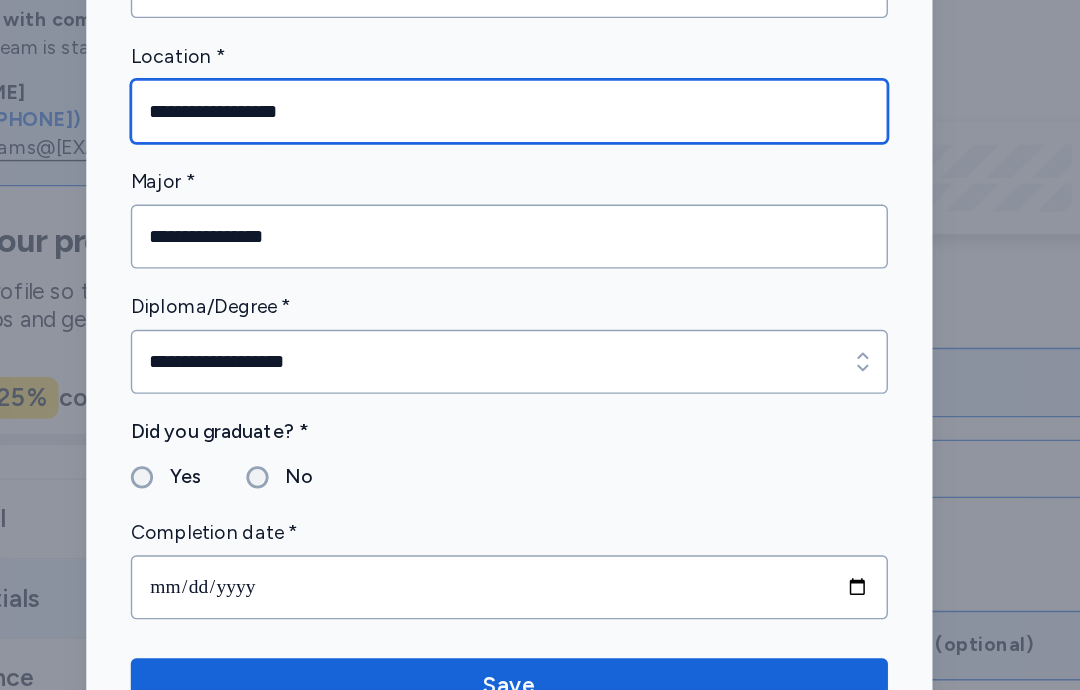 click on "**********" at bounding box center (540, 217) 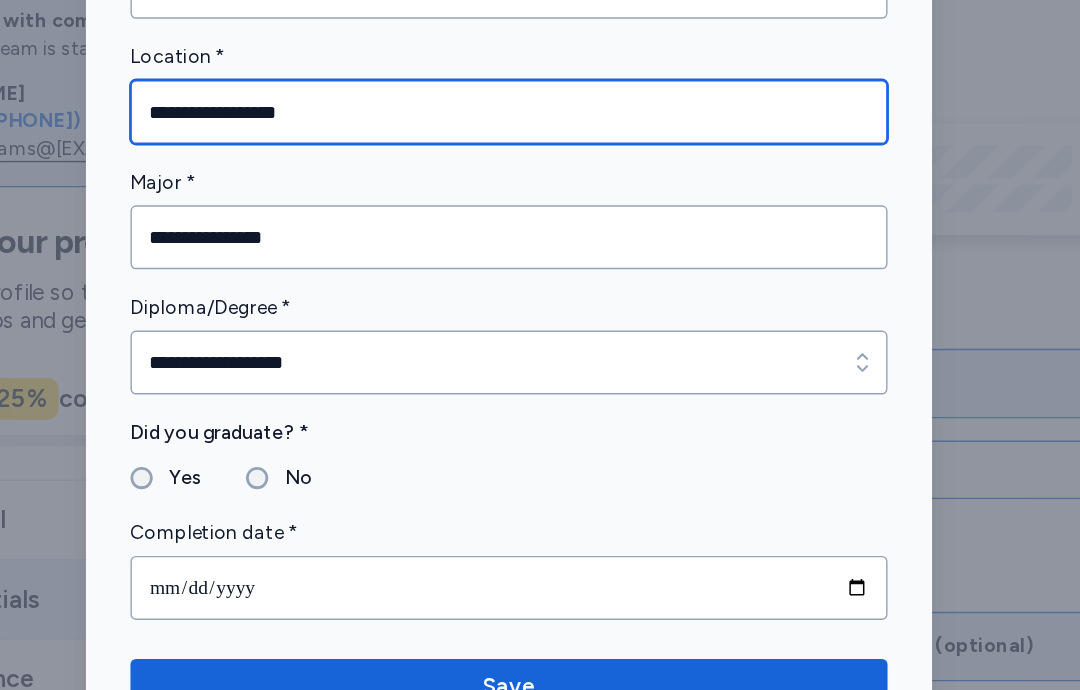 click on "**********" at bounding box center [540, 217] 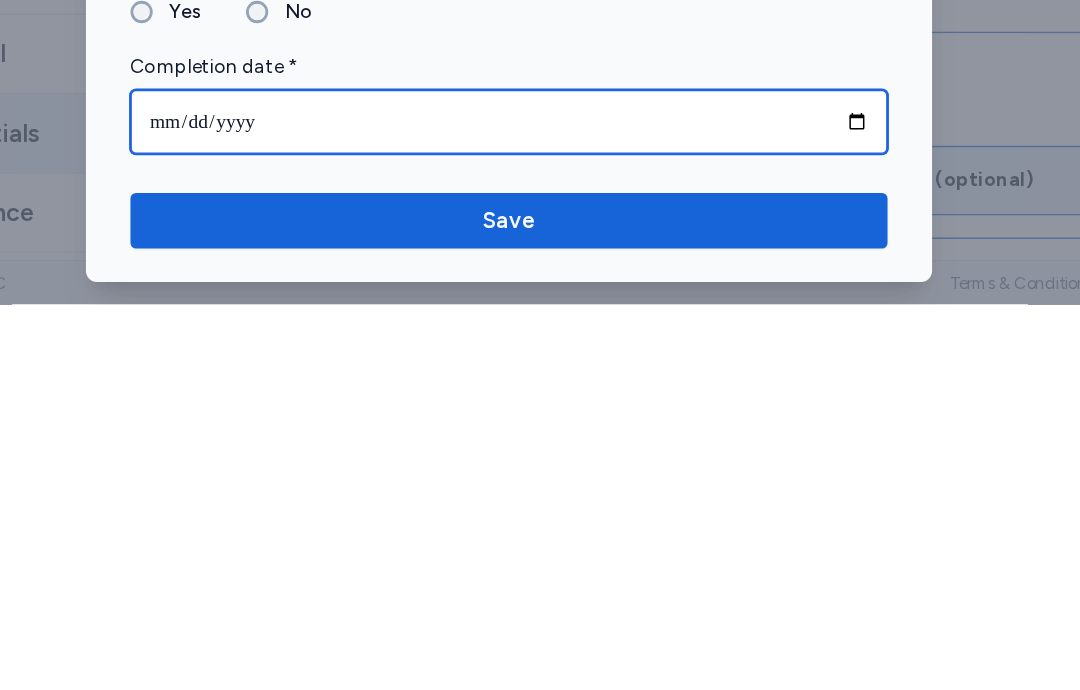 click on "**********" at bounding box center (540, 559) 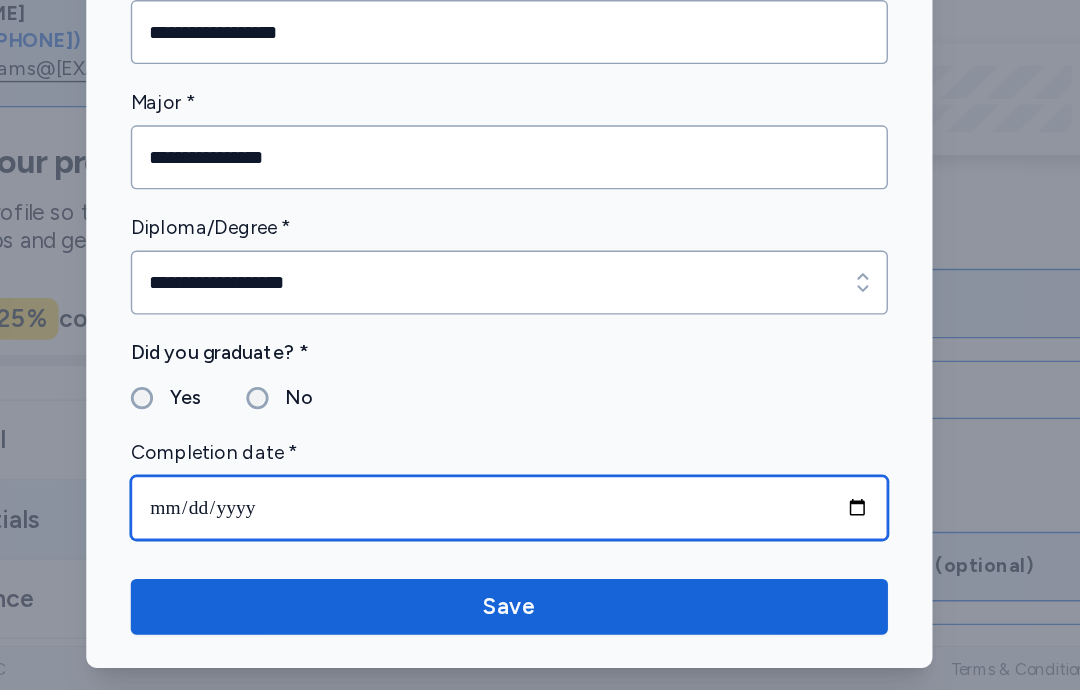 type on "**********" 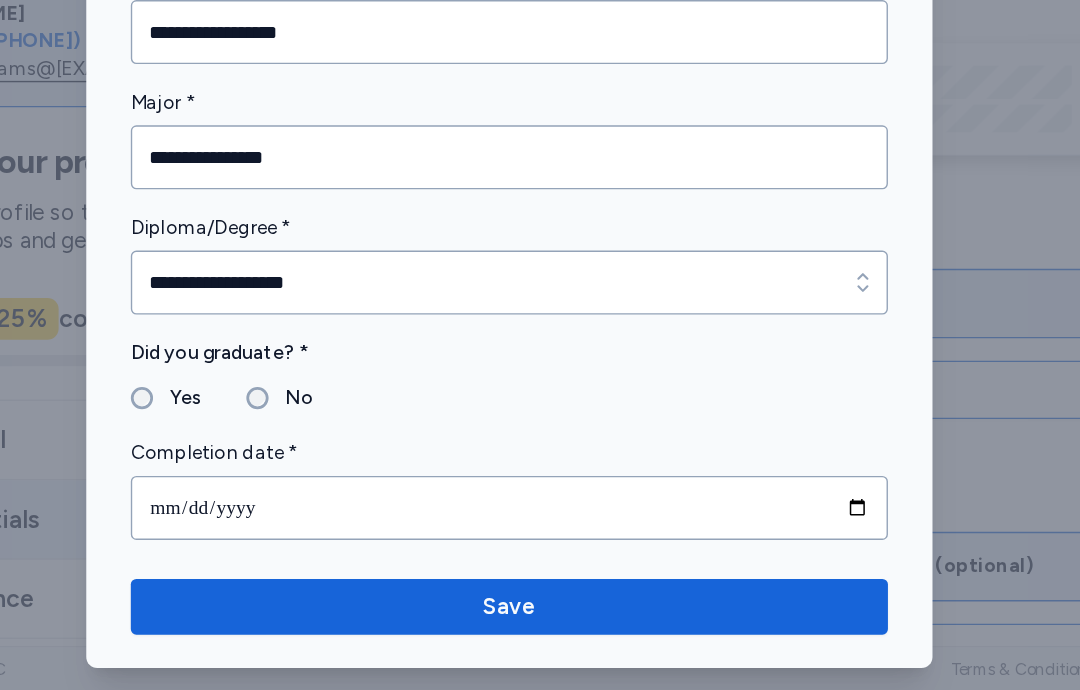 click on "Save" at bounding box center (540, 630) 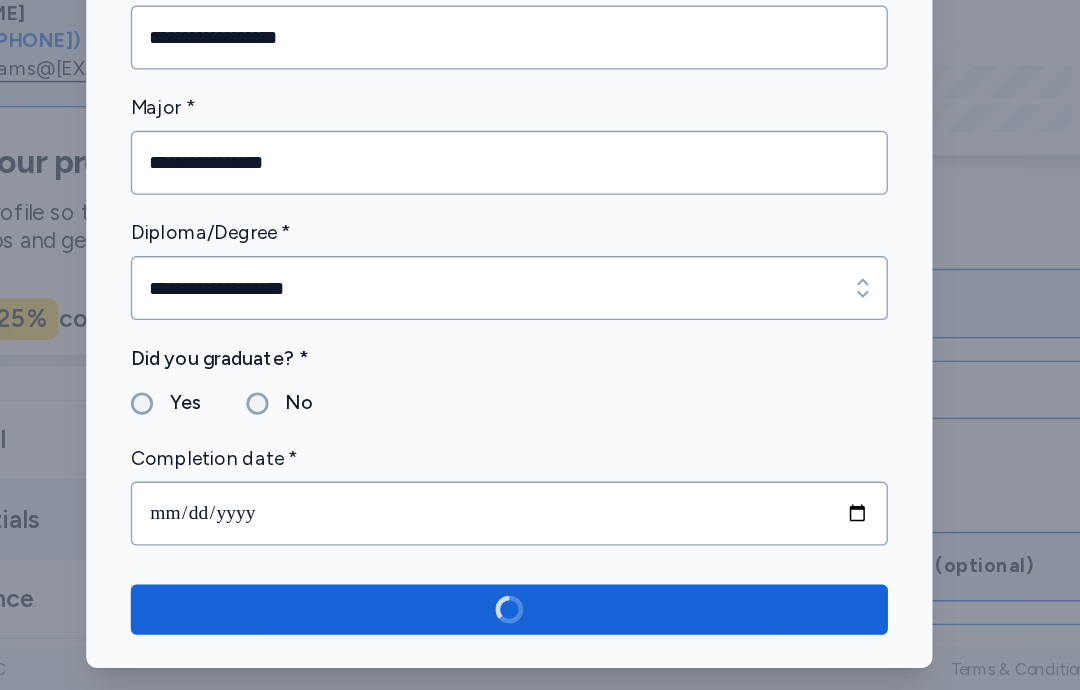 scroll, scrollTop: 15, scrollLeft: 0, axis: vertical 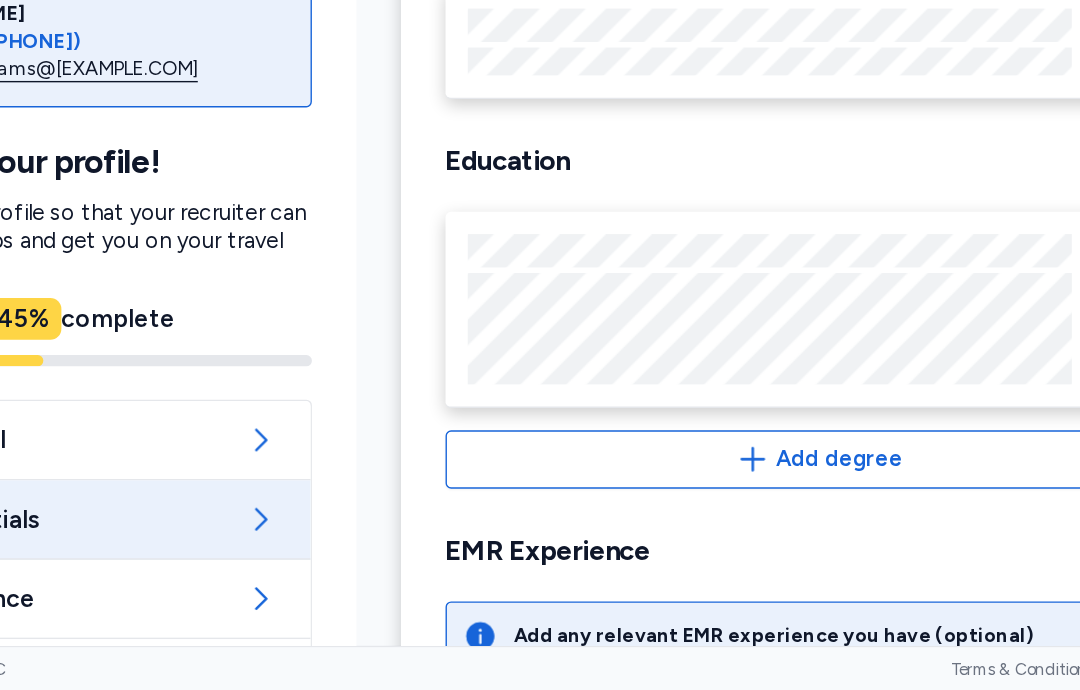 click on "Add degree" at bounding box center [776, 524] 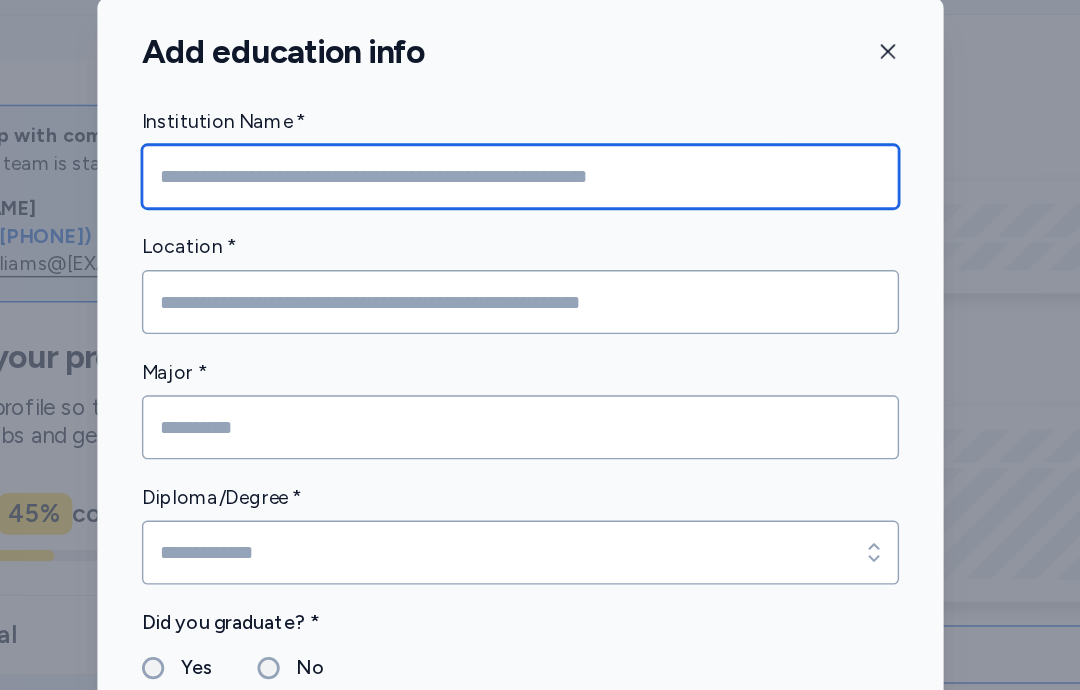 click at bounding box center [540, 181] 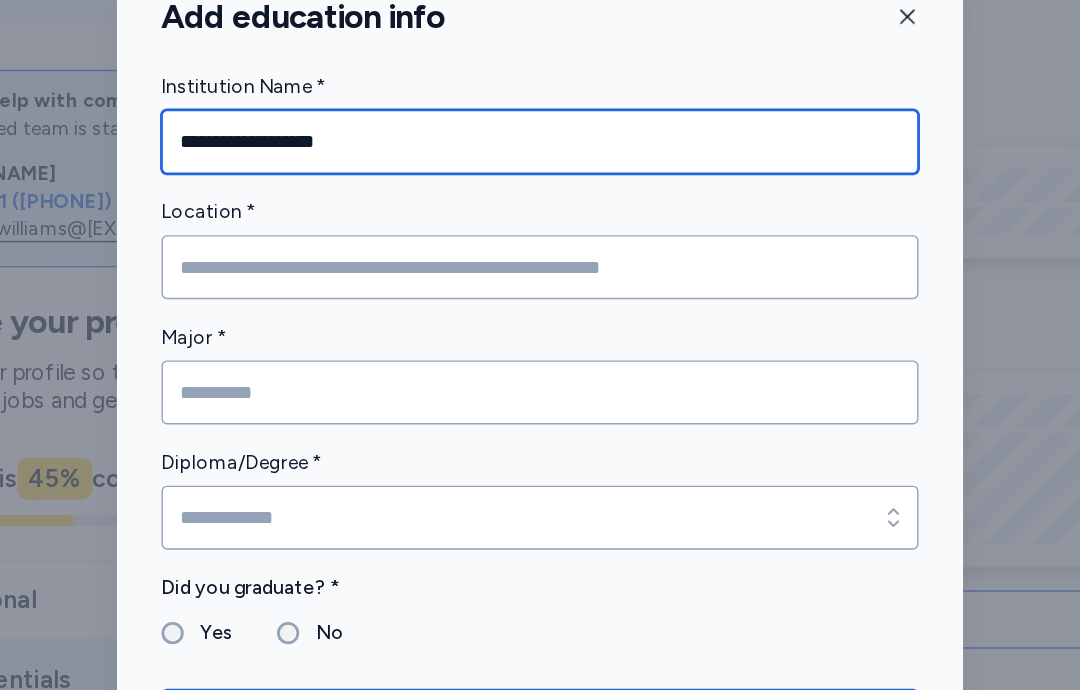 type on "**********" 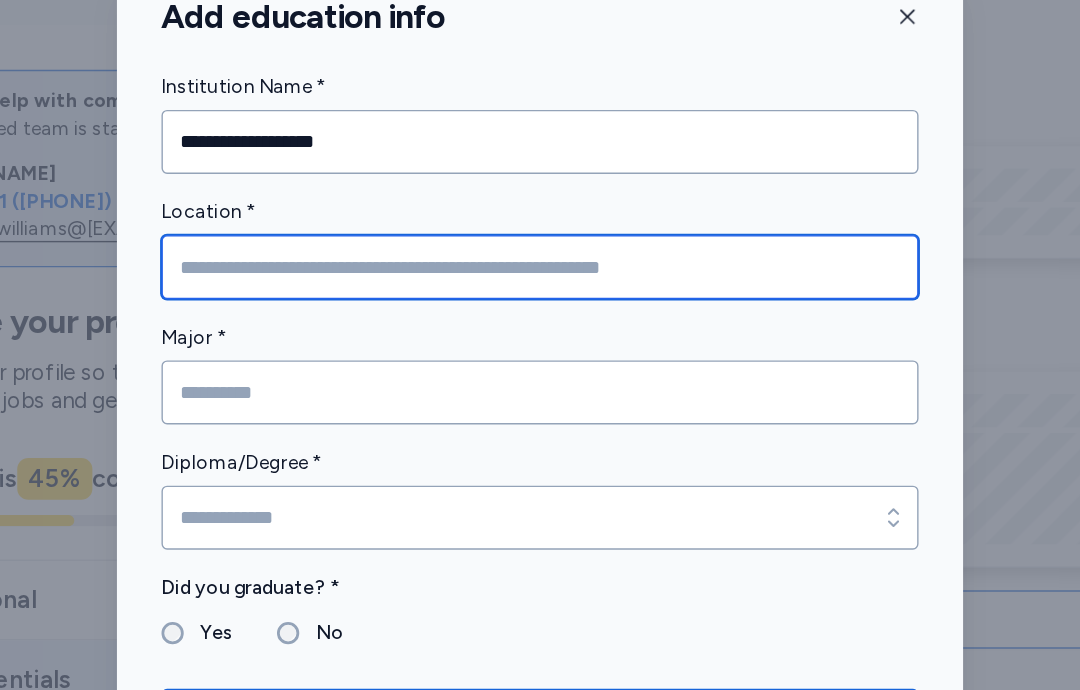 click at bounding box center [540, 271] 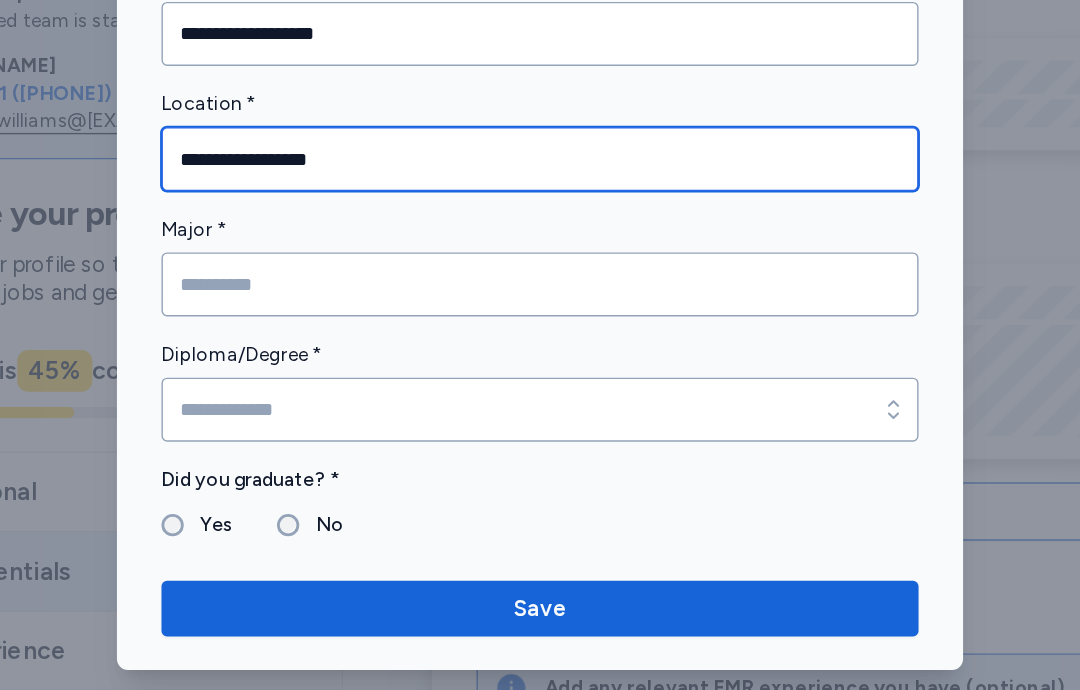 type on "**********" 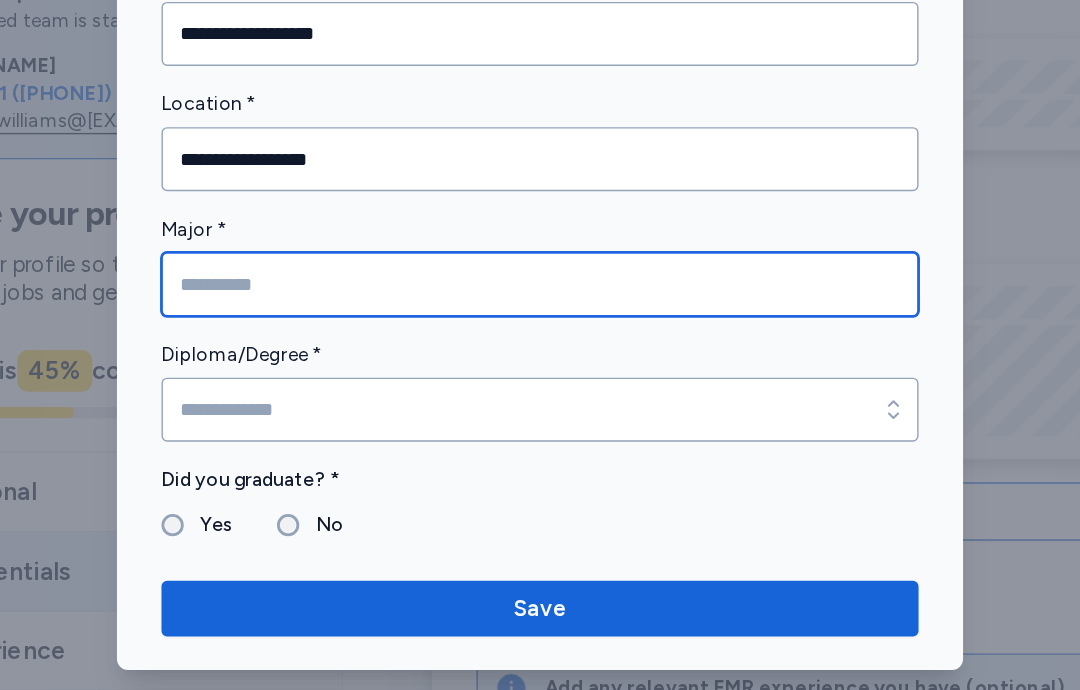 click at bounding box center [540, 361] 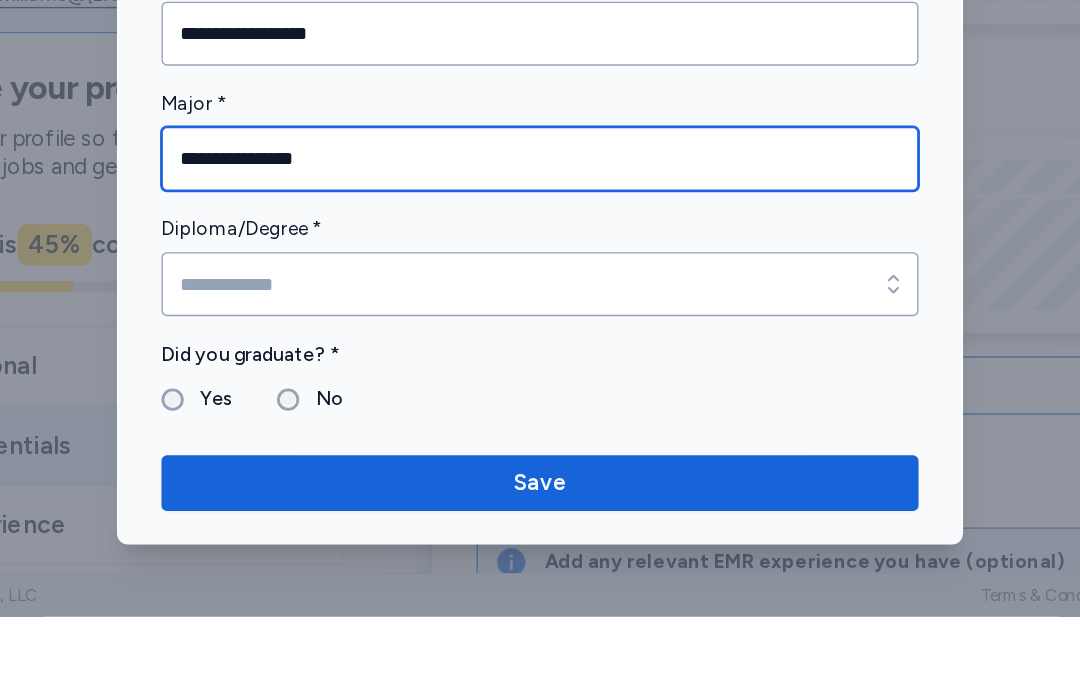 type on "**********" 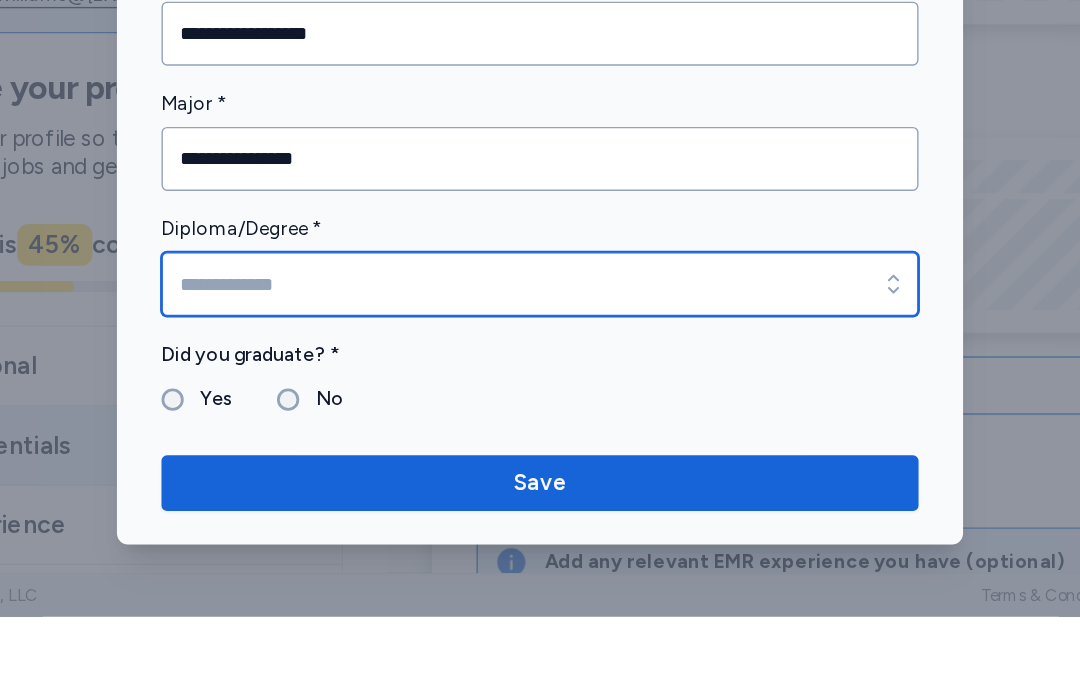 click on "Diploma/Degree *" at bounding box center [540, 451] 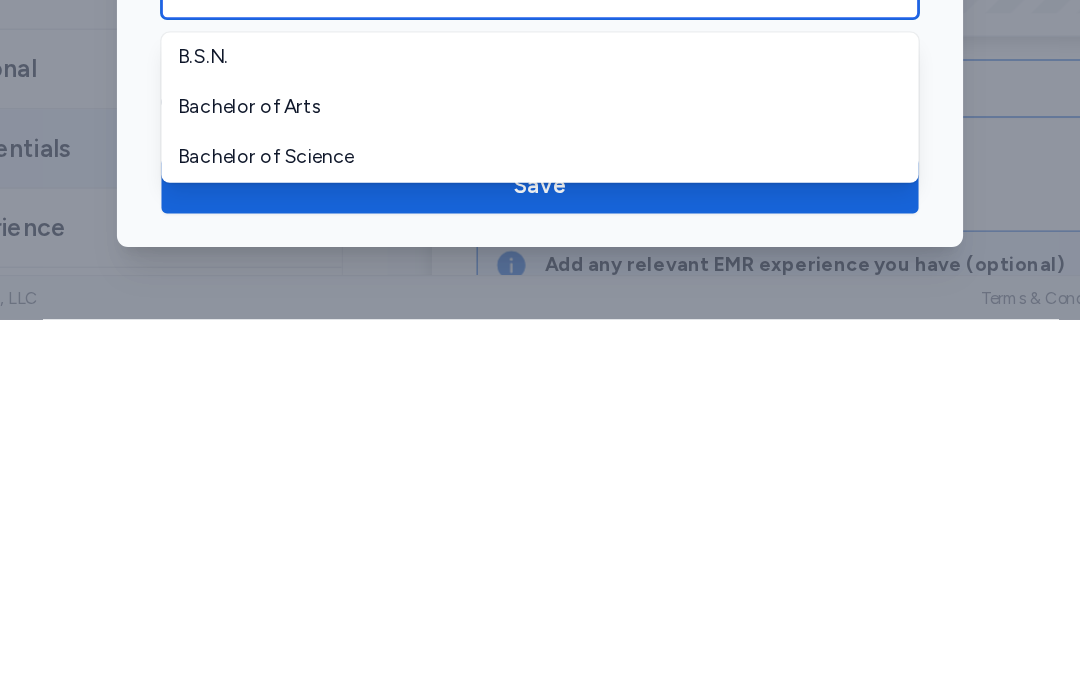 type on "**********" 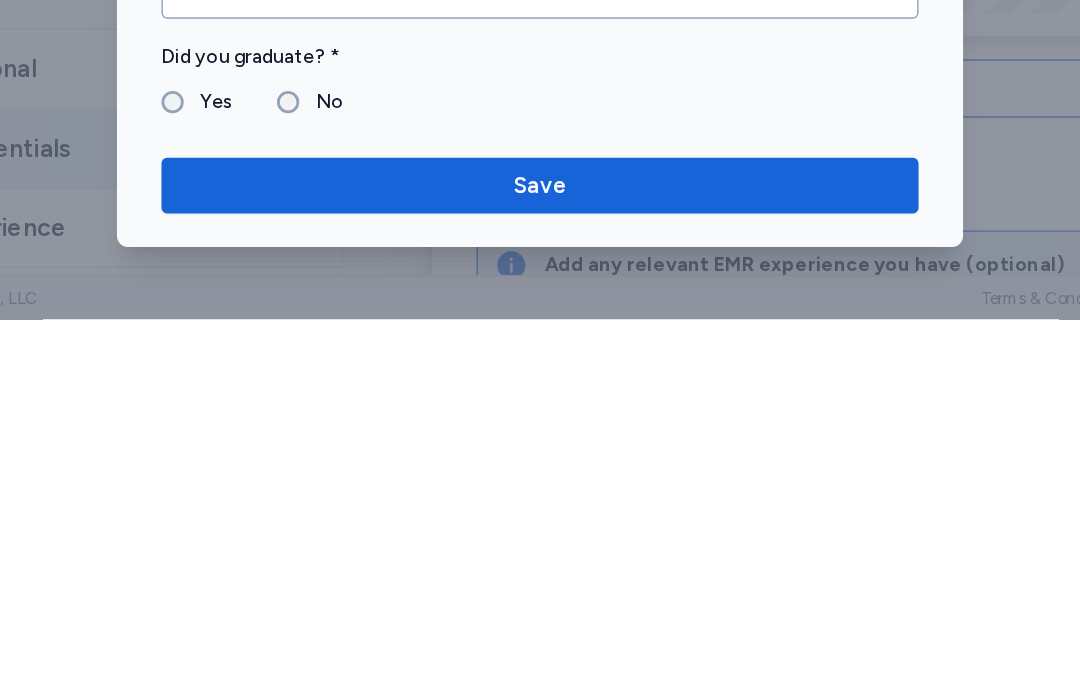 click on "Yes" at bounding box center (301, 534) 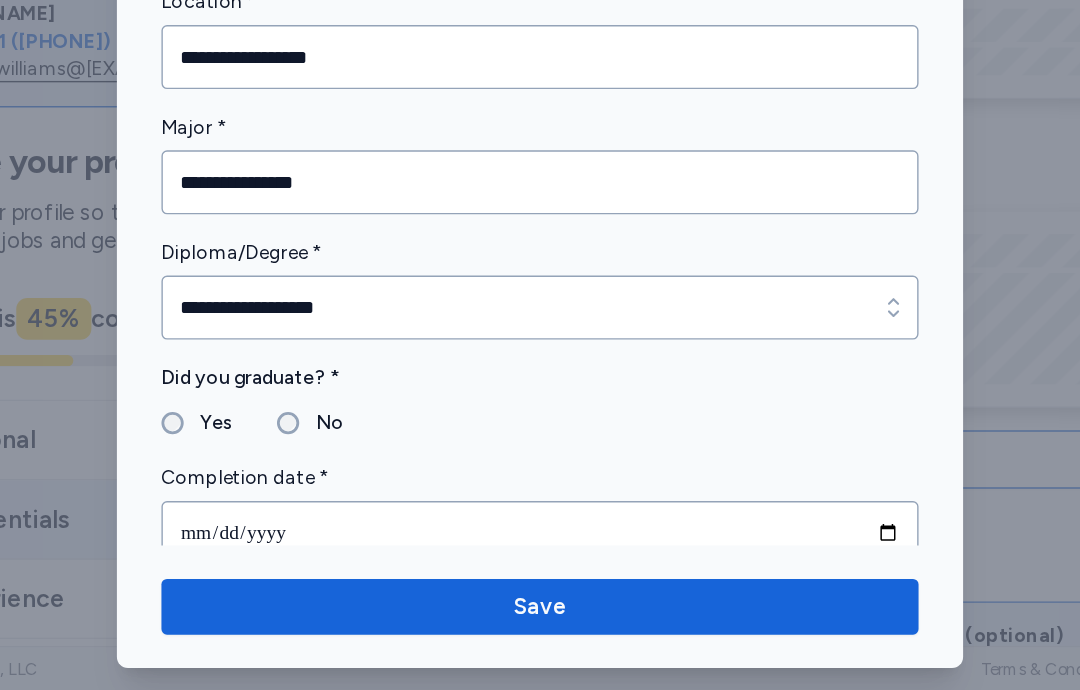 click on "**********" at bounding box center (540, 325) 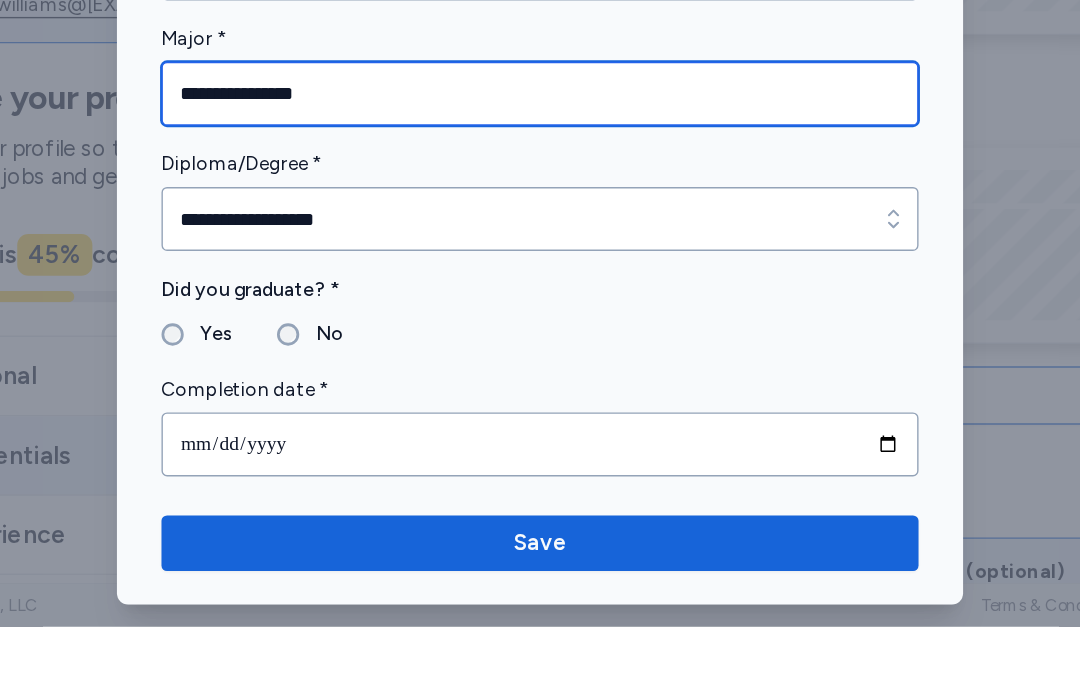 scroll, scrollTop: 19, scrollLeft: 0, axis: vertical 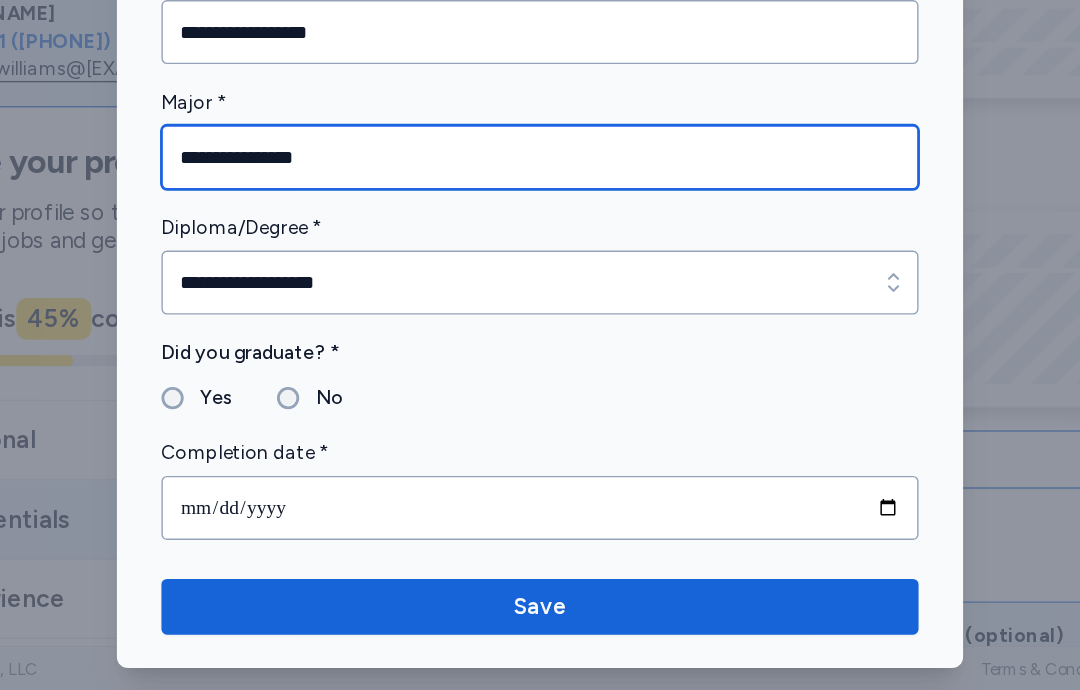 type on "**********" 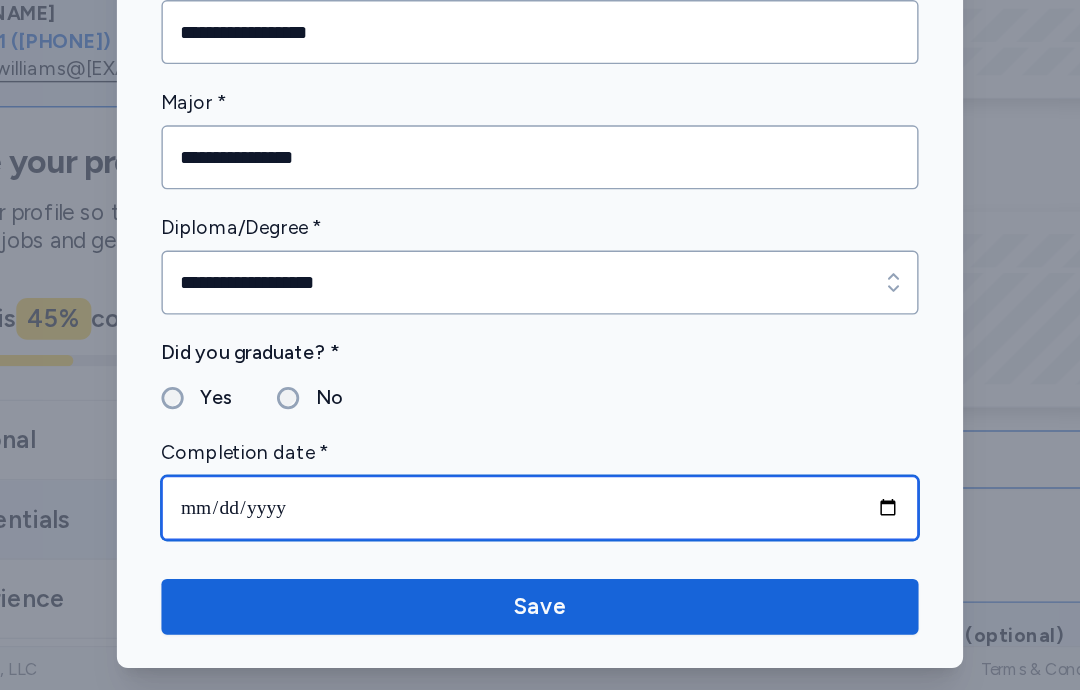 click at bounding box center [540, 559] 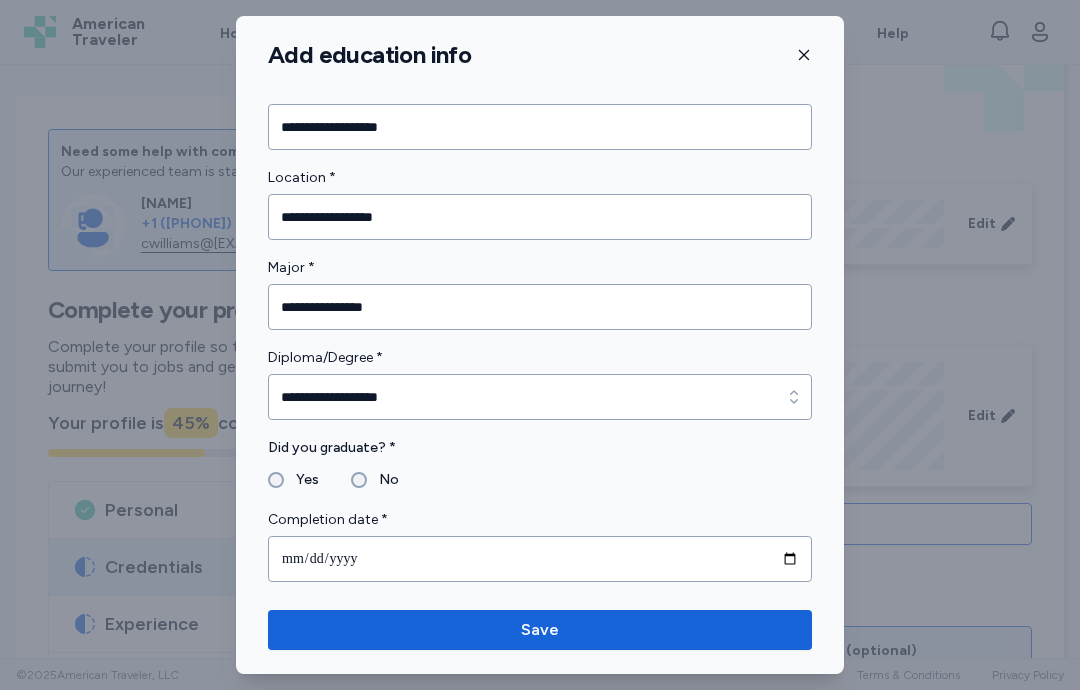 click 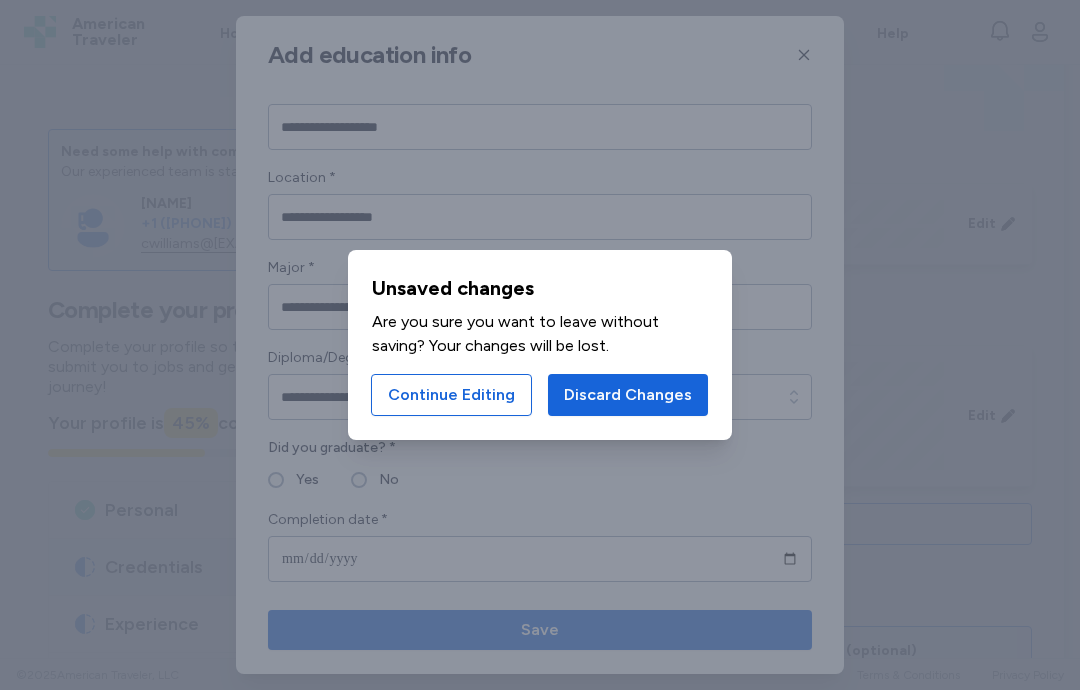 click on "Continue Editing" at bounding box center [451, 395] 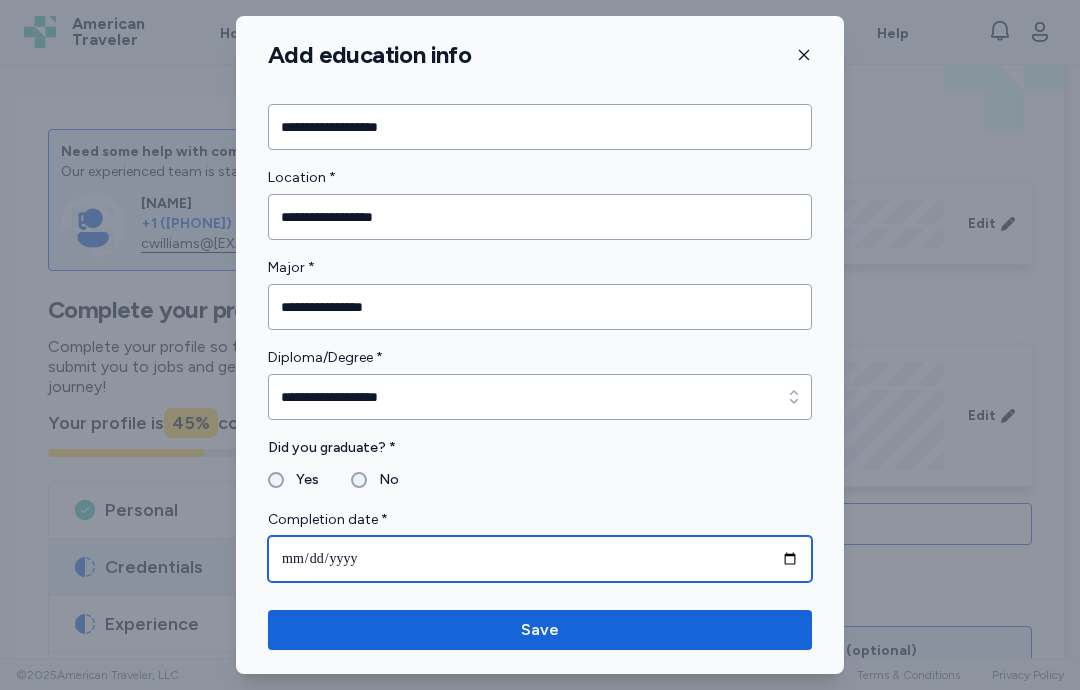 click on "**********" at bounding box center [540, 559] 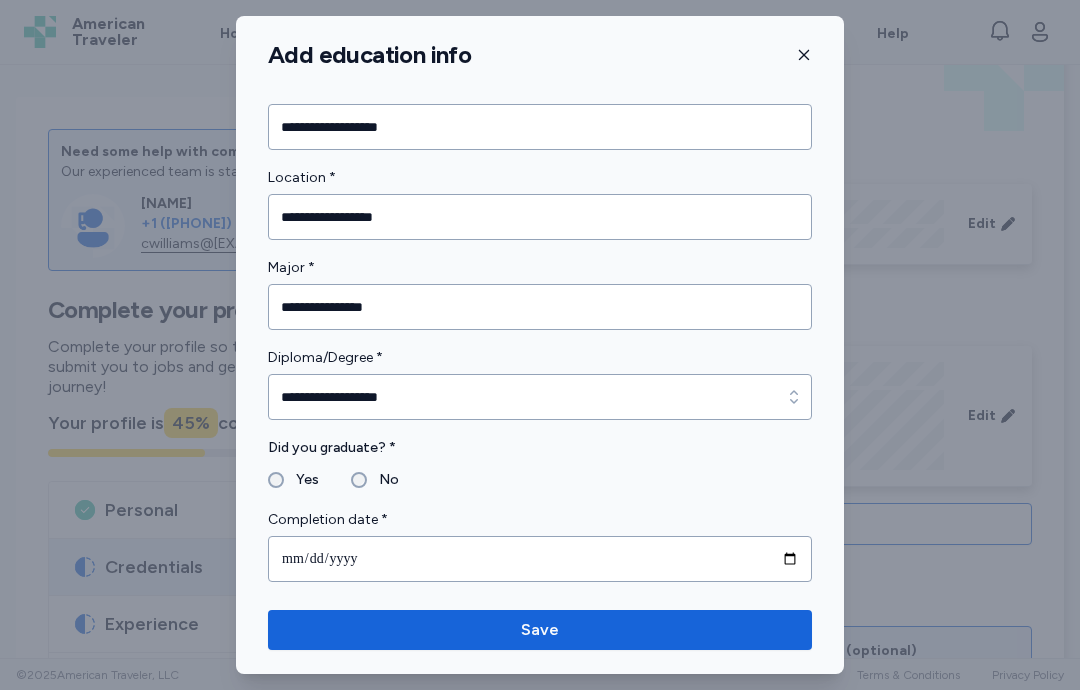 click on "Save" at bounding box center (540, 630) 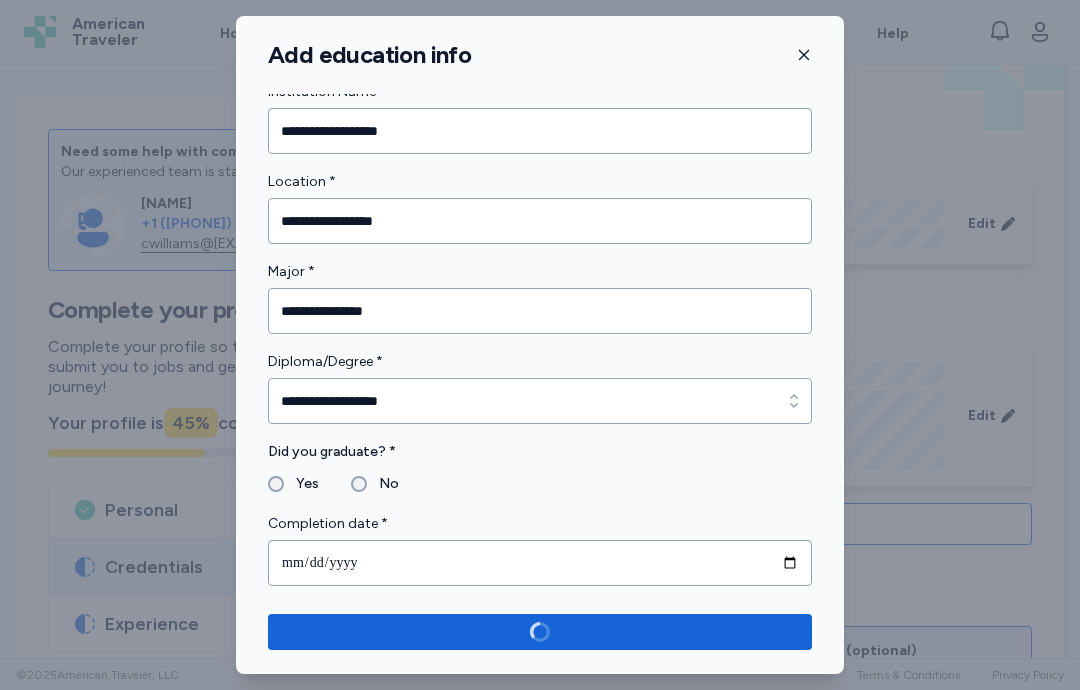 scroll, scrollTop: 15, scrollLeft: 0, axis: vertical 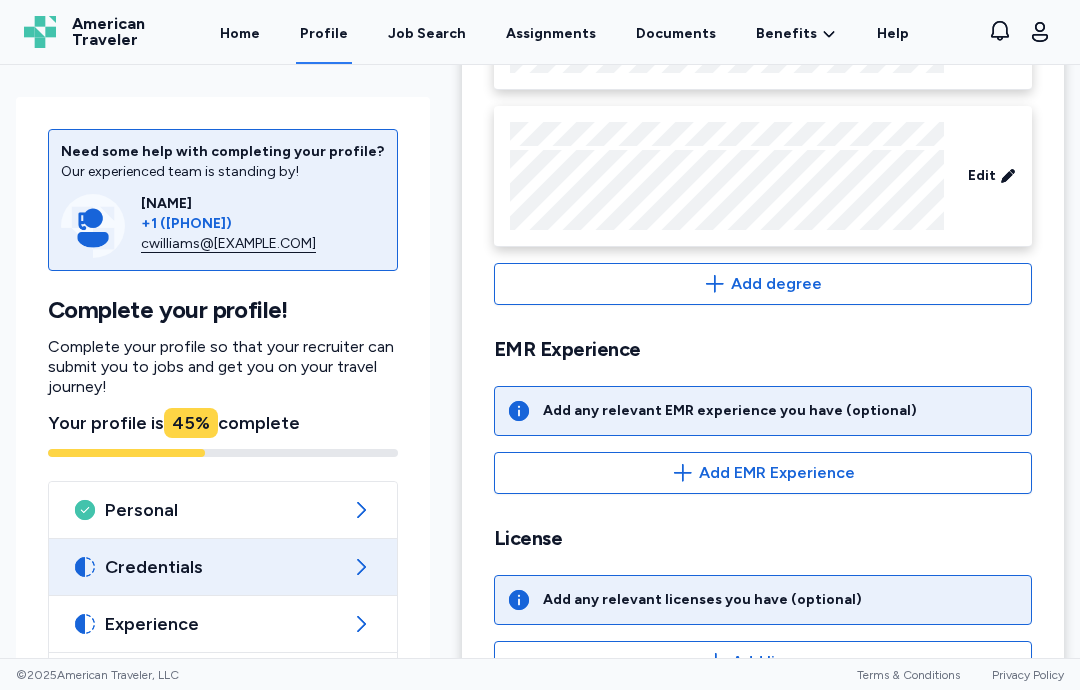click on "Add EMR Experience" at bounding box center (777, 473) 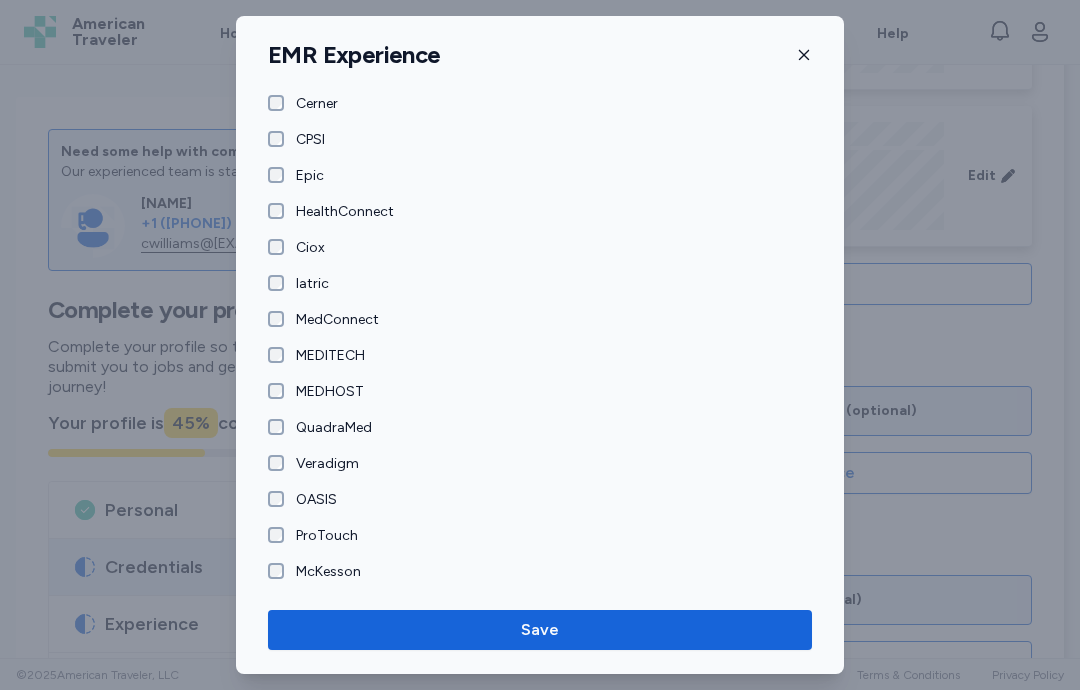 scroll, scrollTop: 112, scrollLeft: 0, axis: vertical 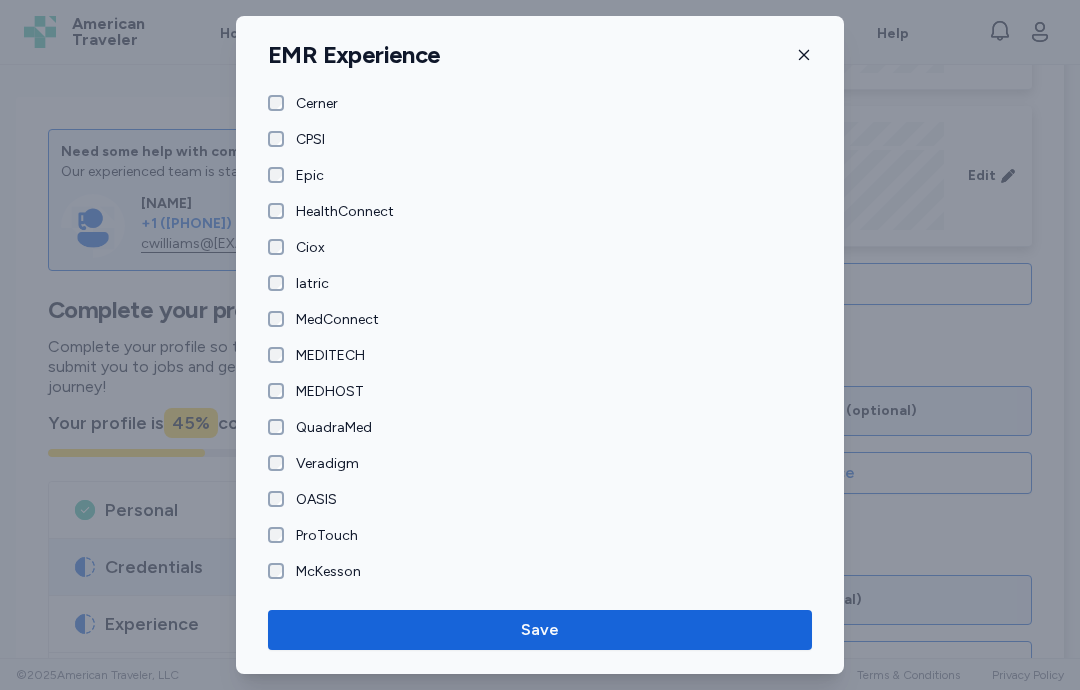 click on "Save" at bounding box center [540, 630] 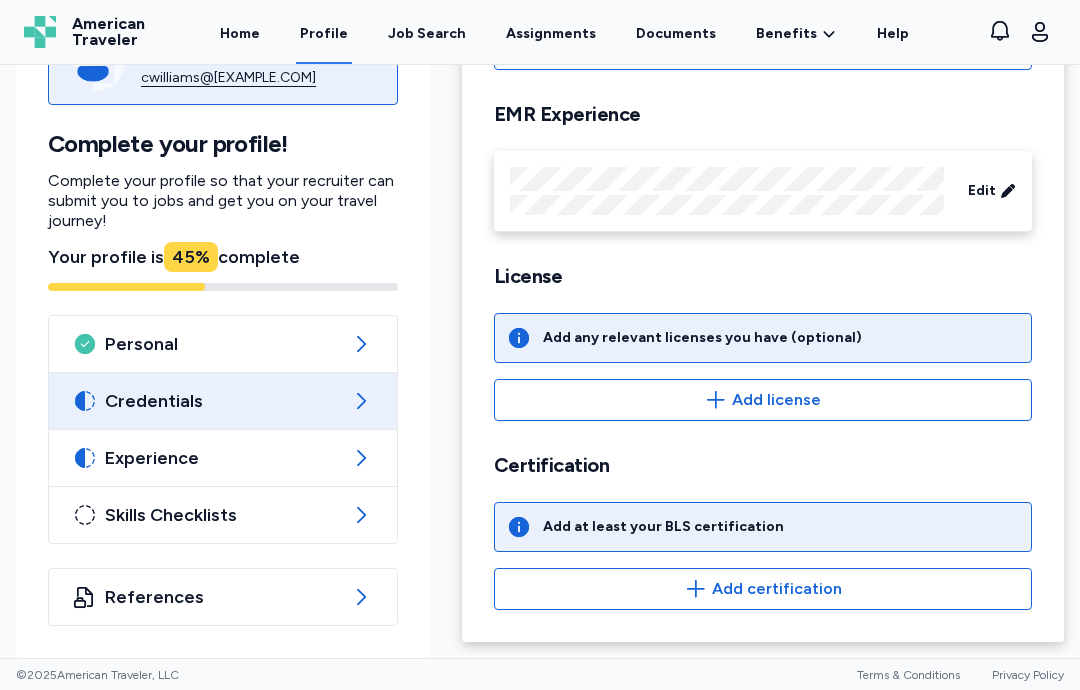 scroll, scrollTop: 718, scrollLeft: 0, axis: vertical 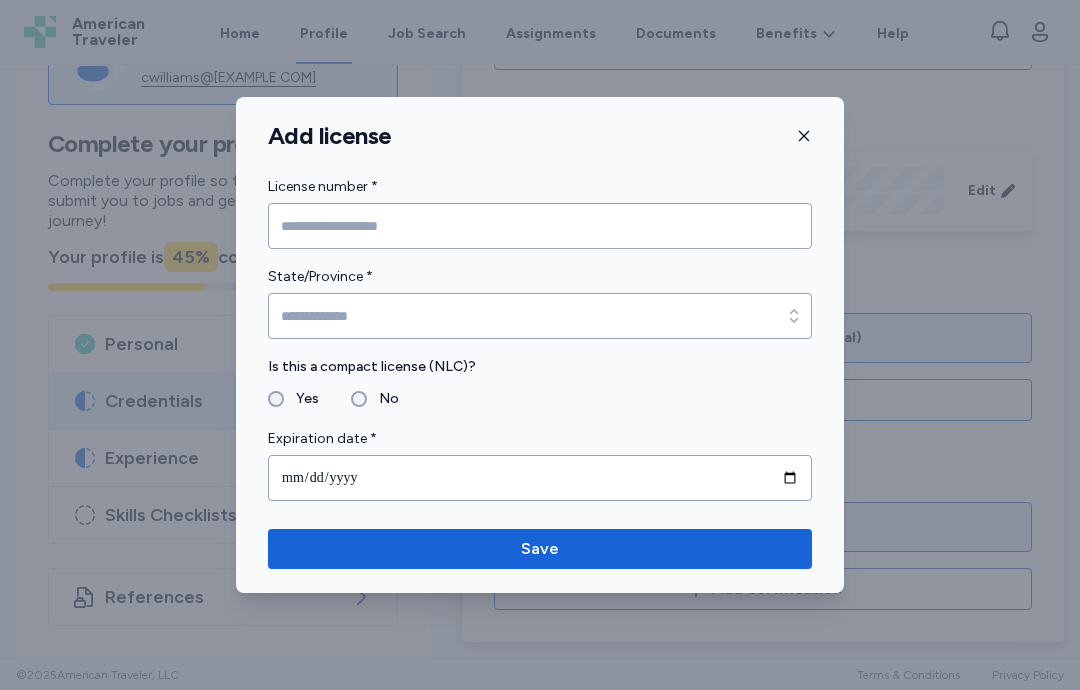 click at bounding box center [540, 226] 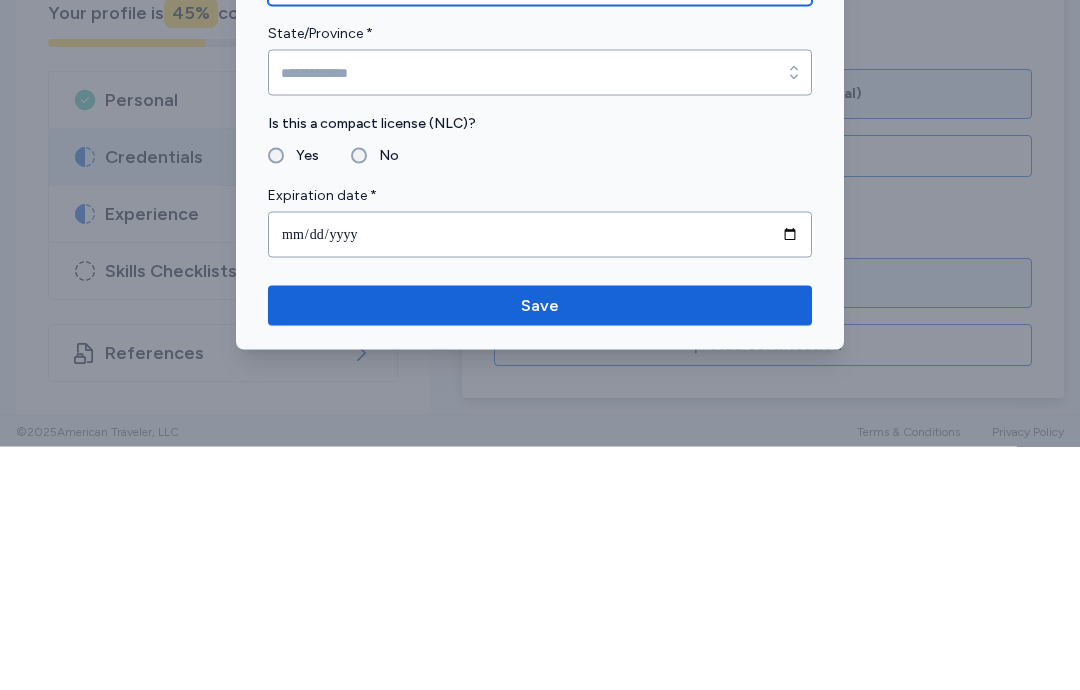type on "********" 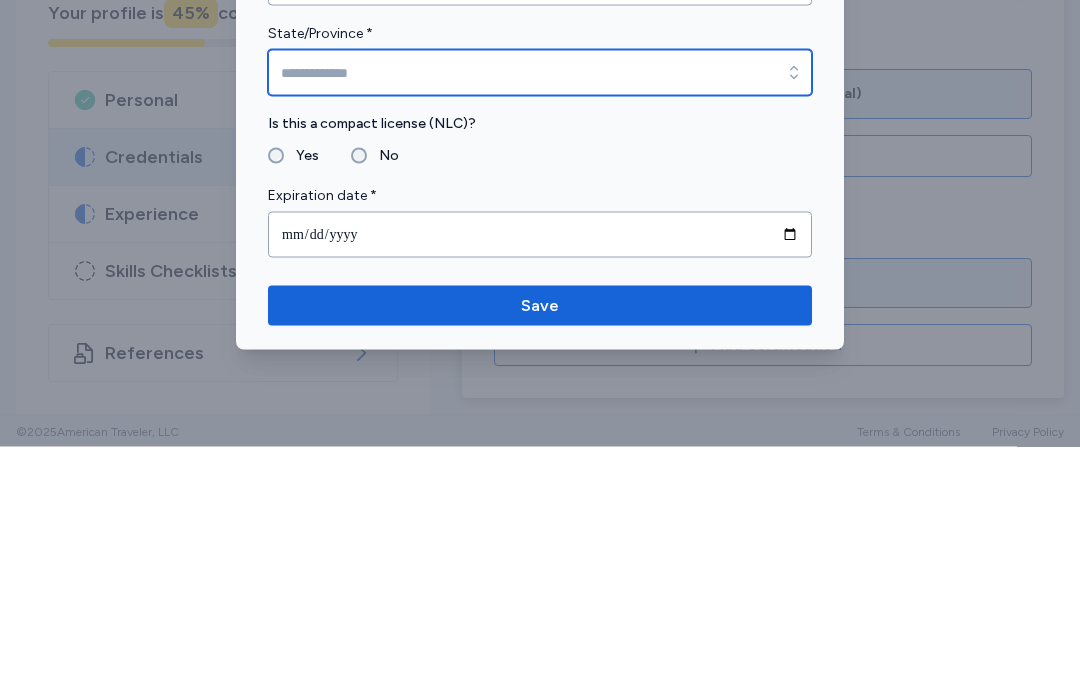 click on "State/Province *" at bounding box center [540, 316] 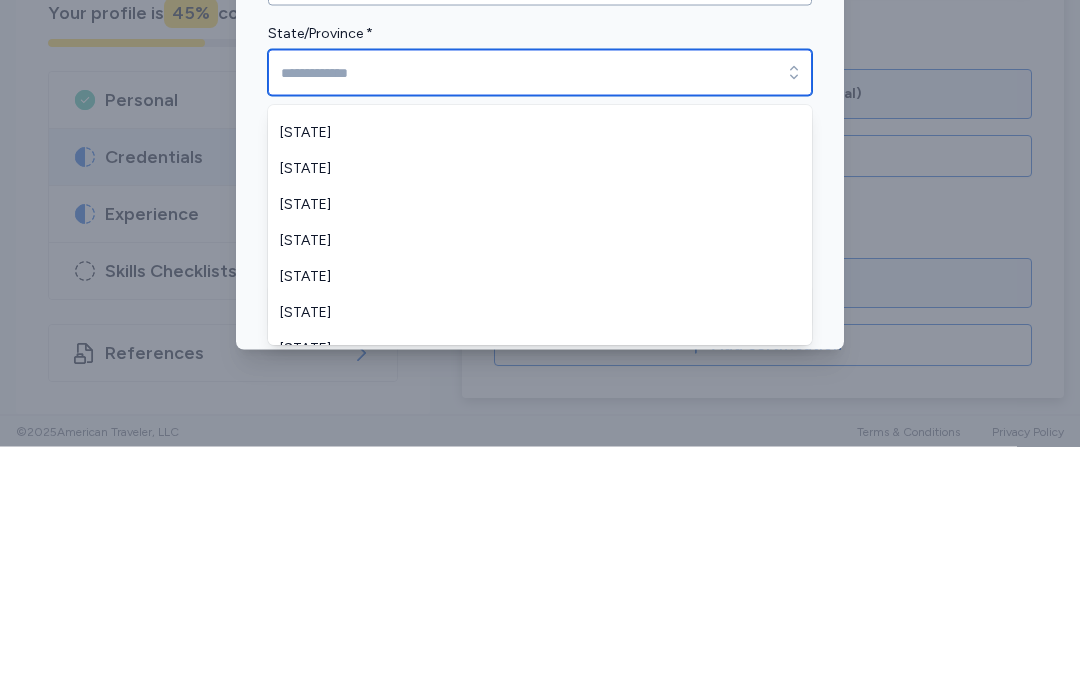 scroll, scrollTop: 274, scrollLeft: 0, axis: vertical 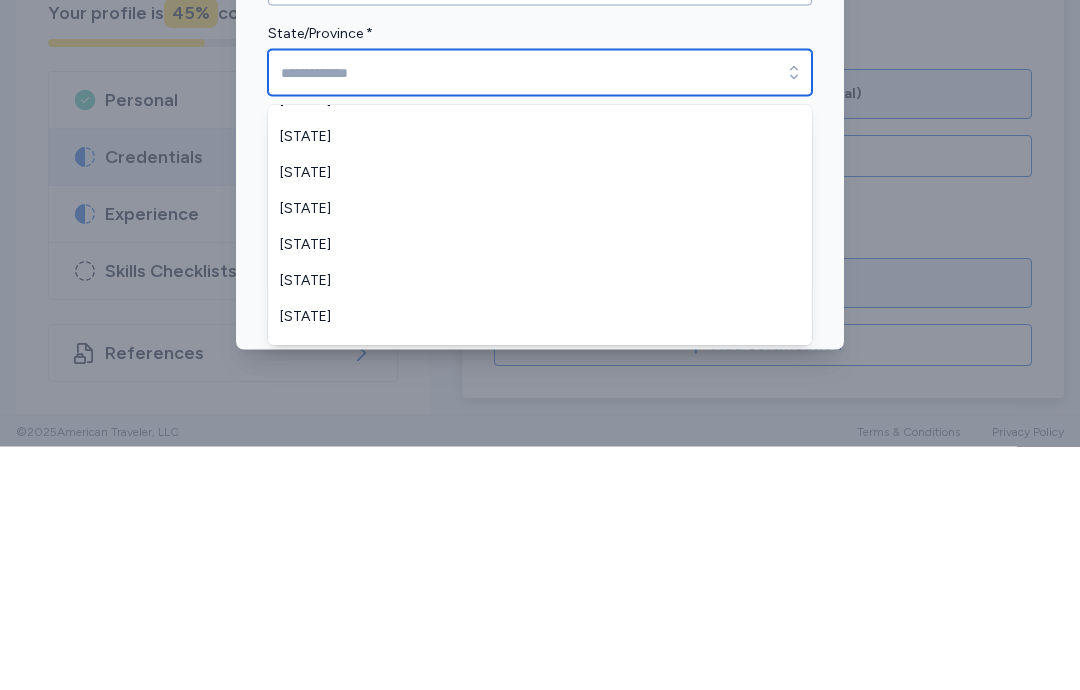 type on "*******" 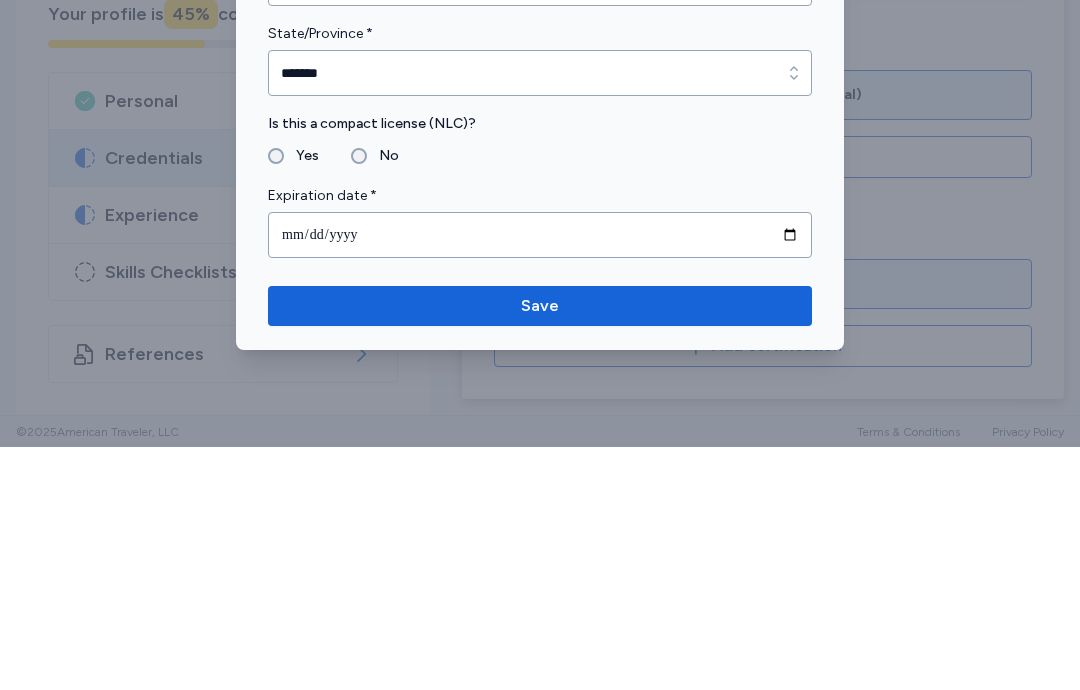 click on "No" at bounding box center [383, 399] 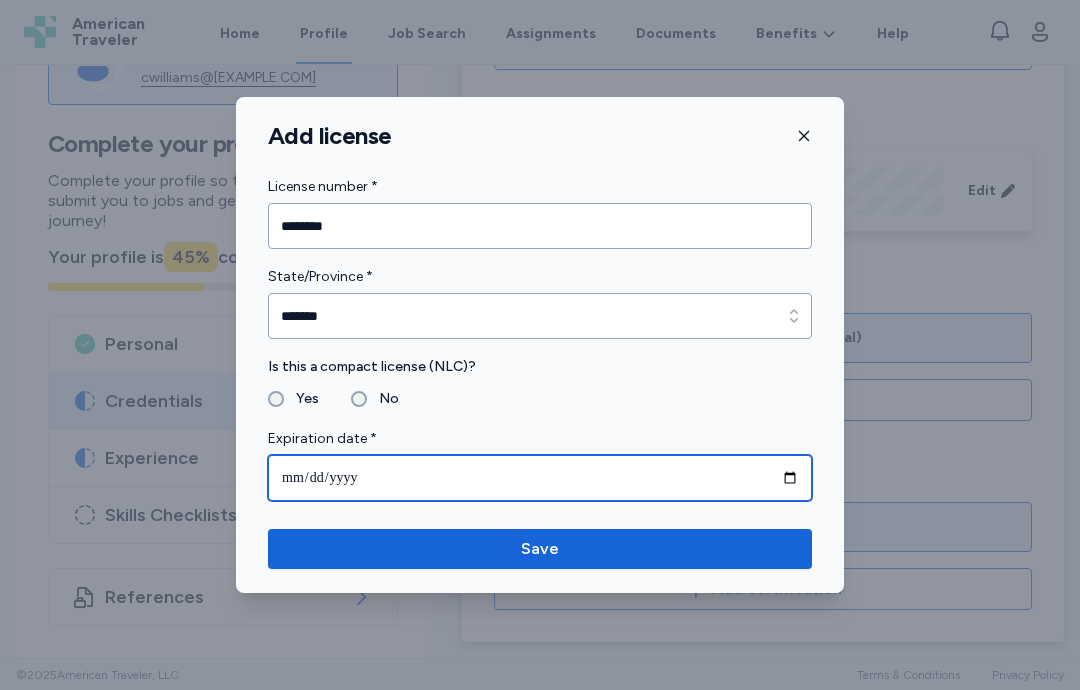 click at bounding box center (540, 478) 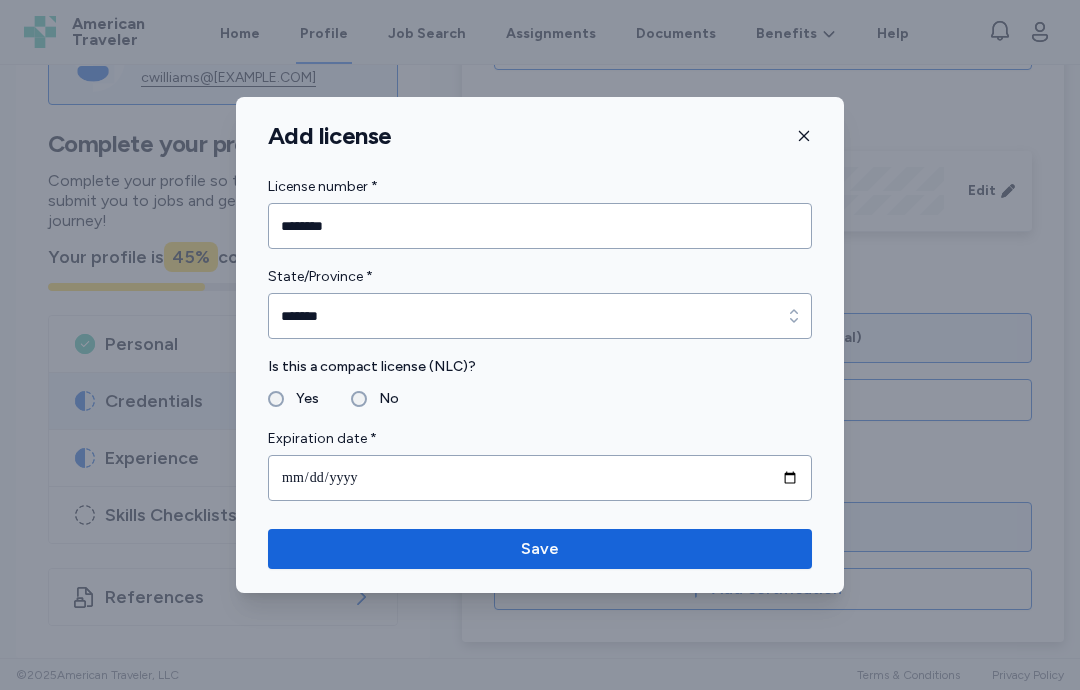 click on "Save" at bounding box center [540, 549] 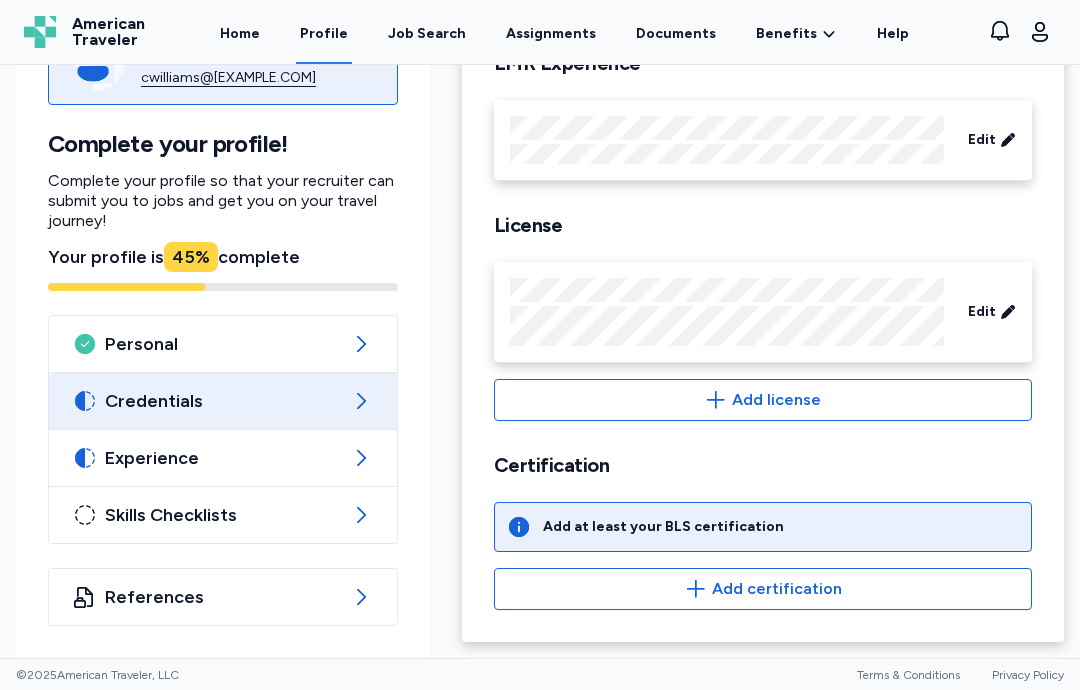 scroll, scrollTop: 769, scrollLeft: 0, axis: vertical 